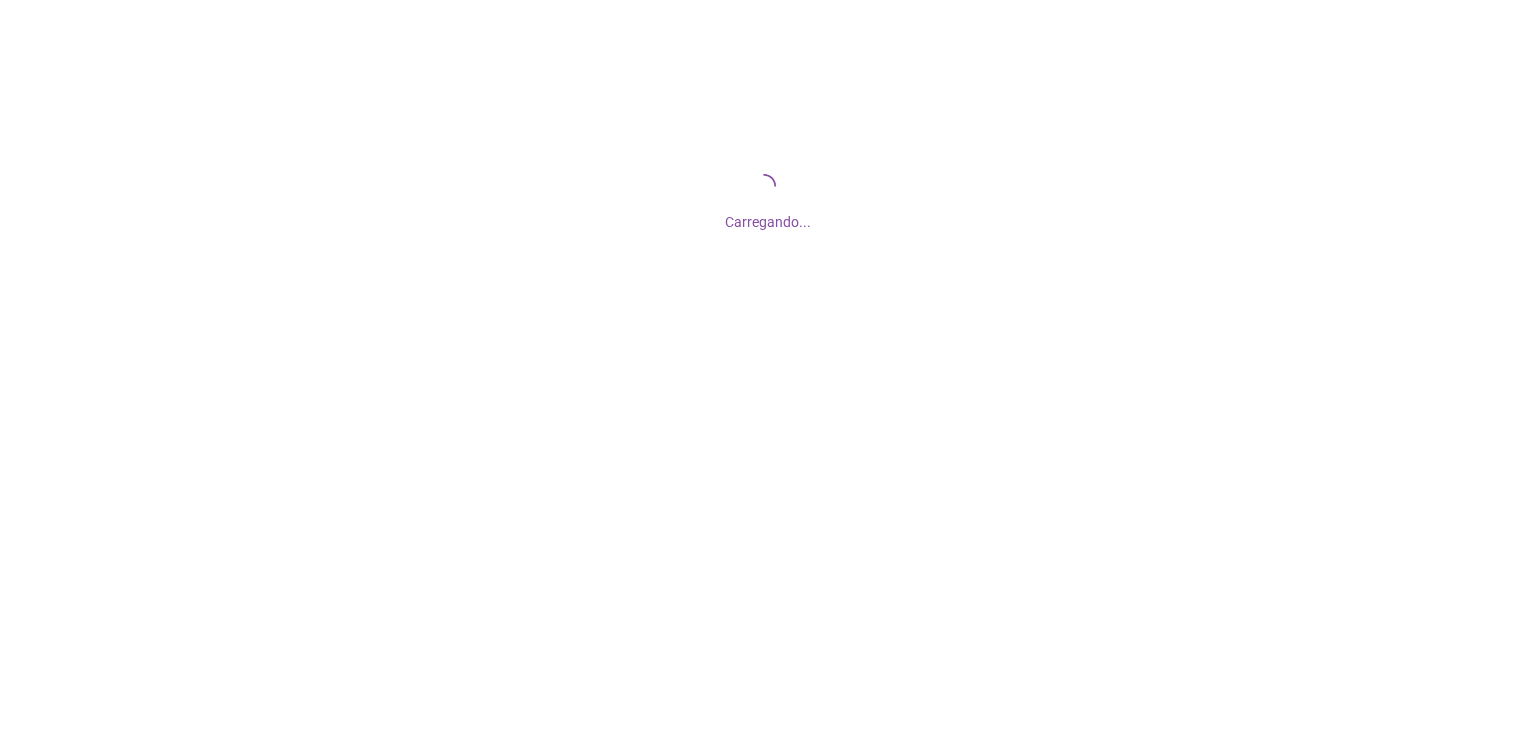 scroll, scrollTop: 0, scrollLeft: 0, axis: both 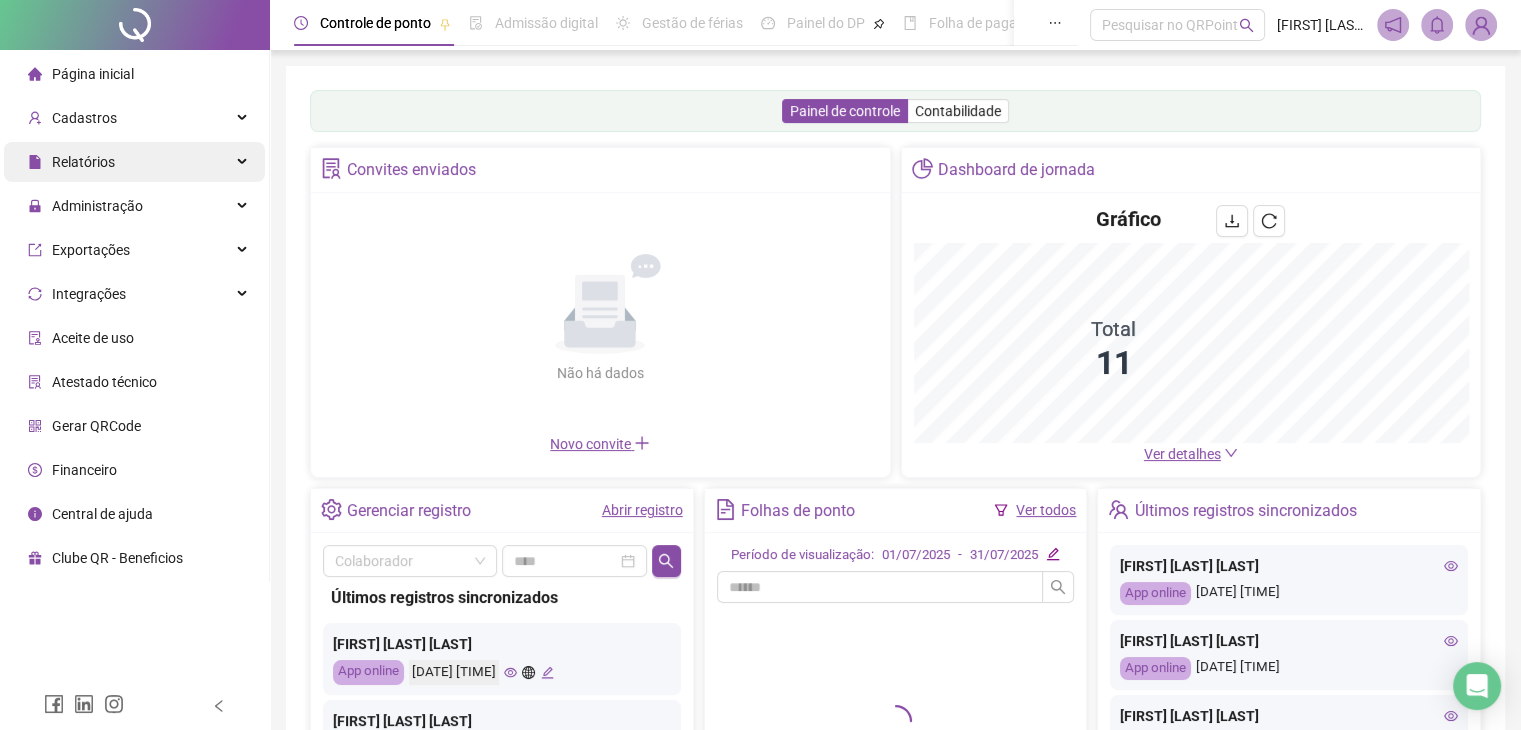 click on "Relatórios" at bounding box center [134, 162] 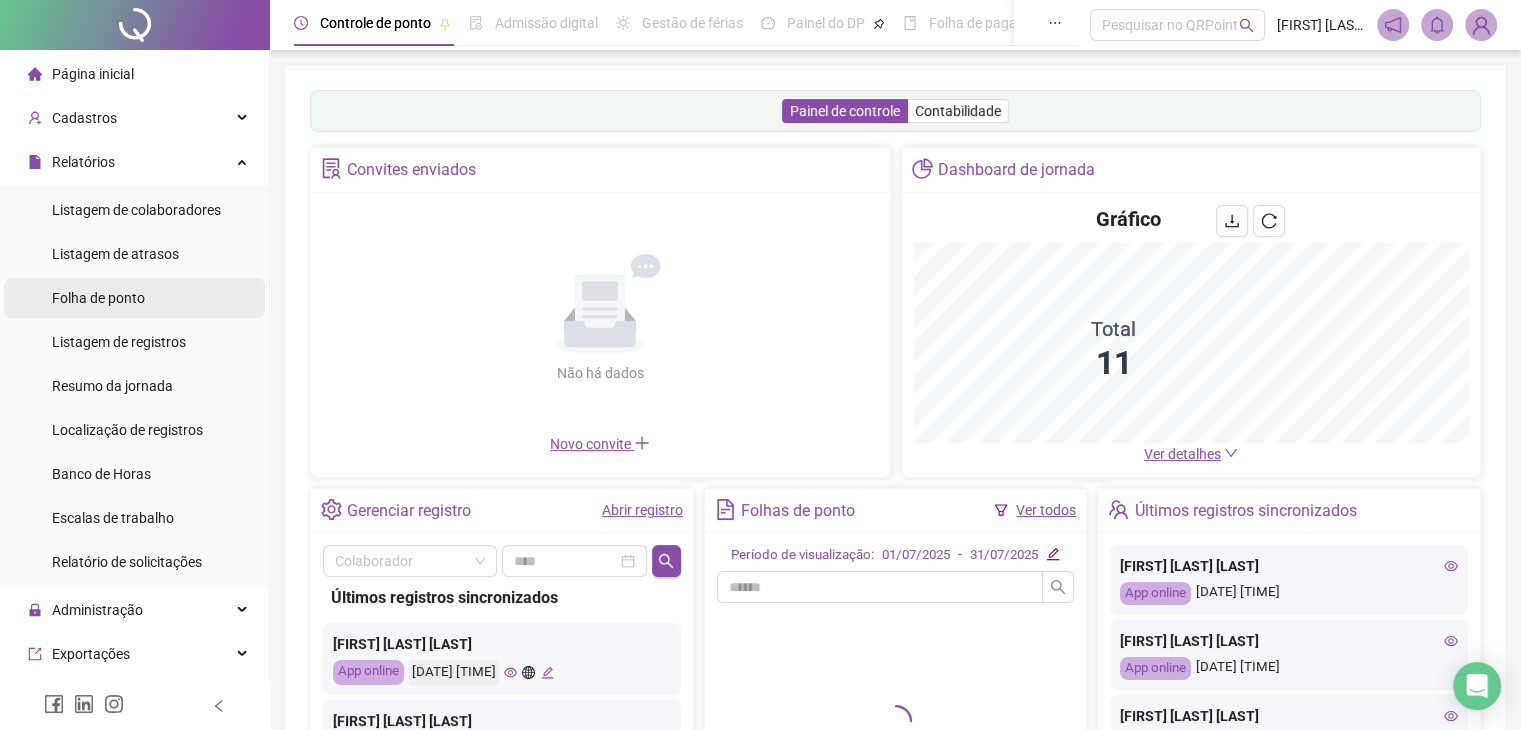 click on "Folha de ponto" at bounding box center [134, 298] 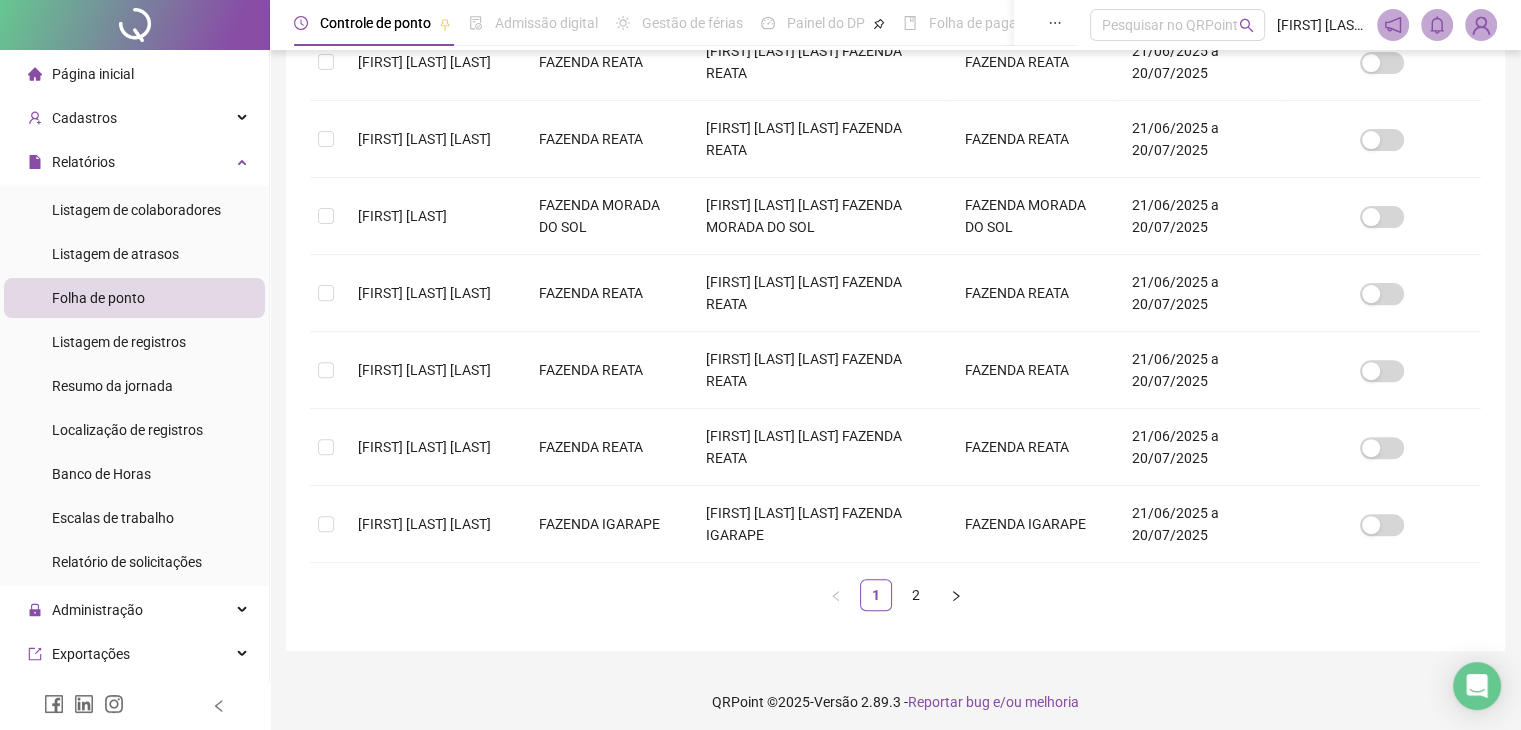 scroll, scrollTop: 660, scrollLeft: 0, axis: vertical 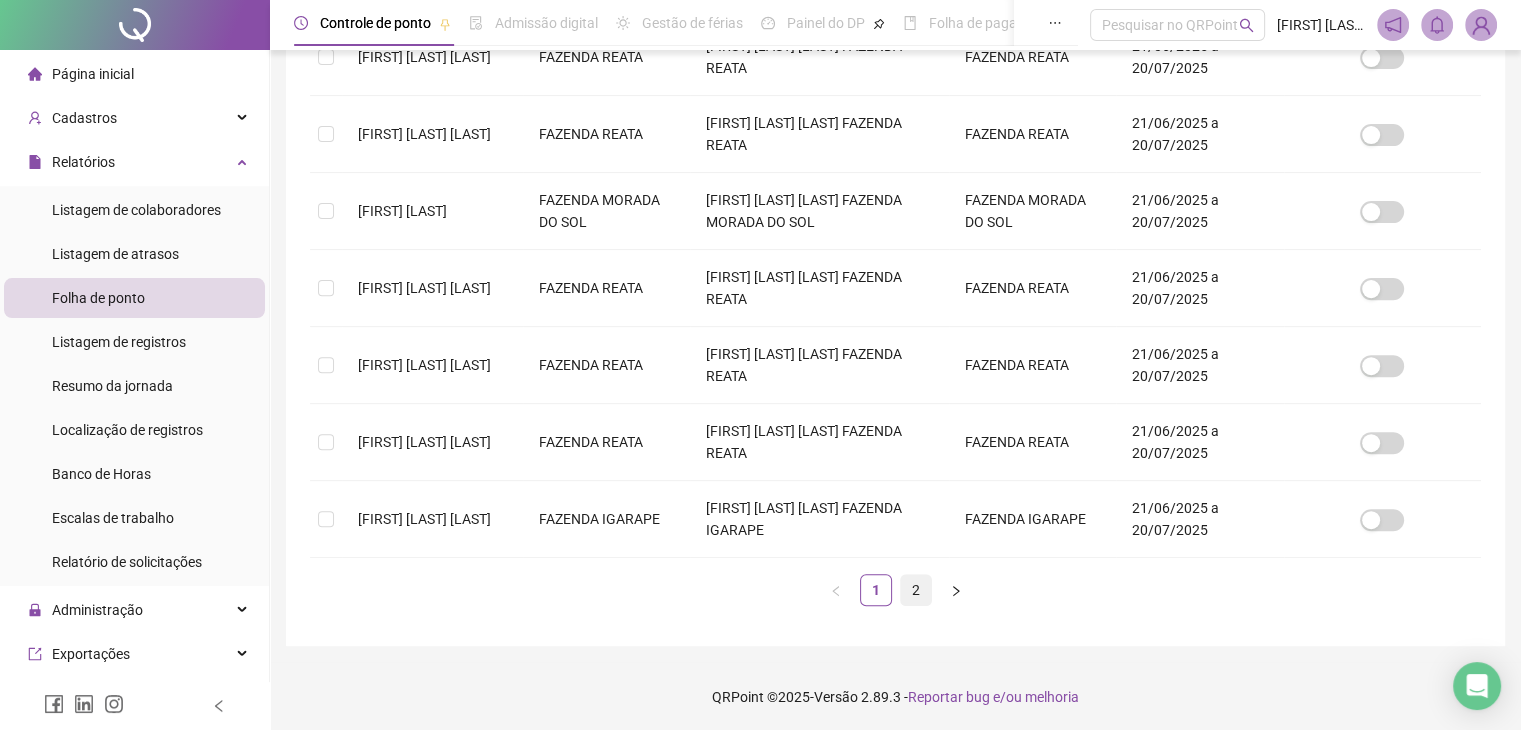 click on "2" at bounding box center (916, 590) 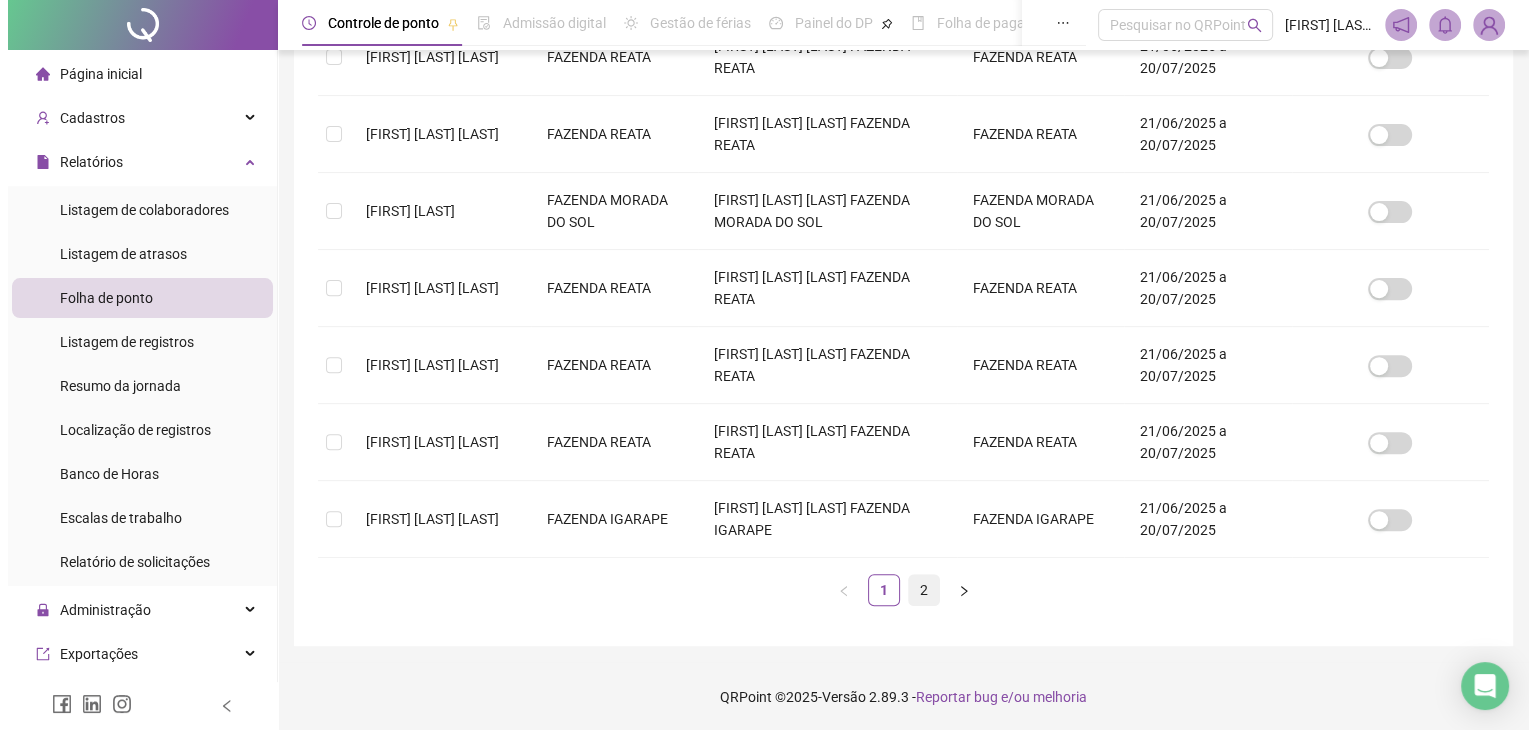 scroll, scrollTop: 0, scrollLeft: 0, axis: both 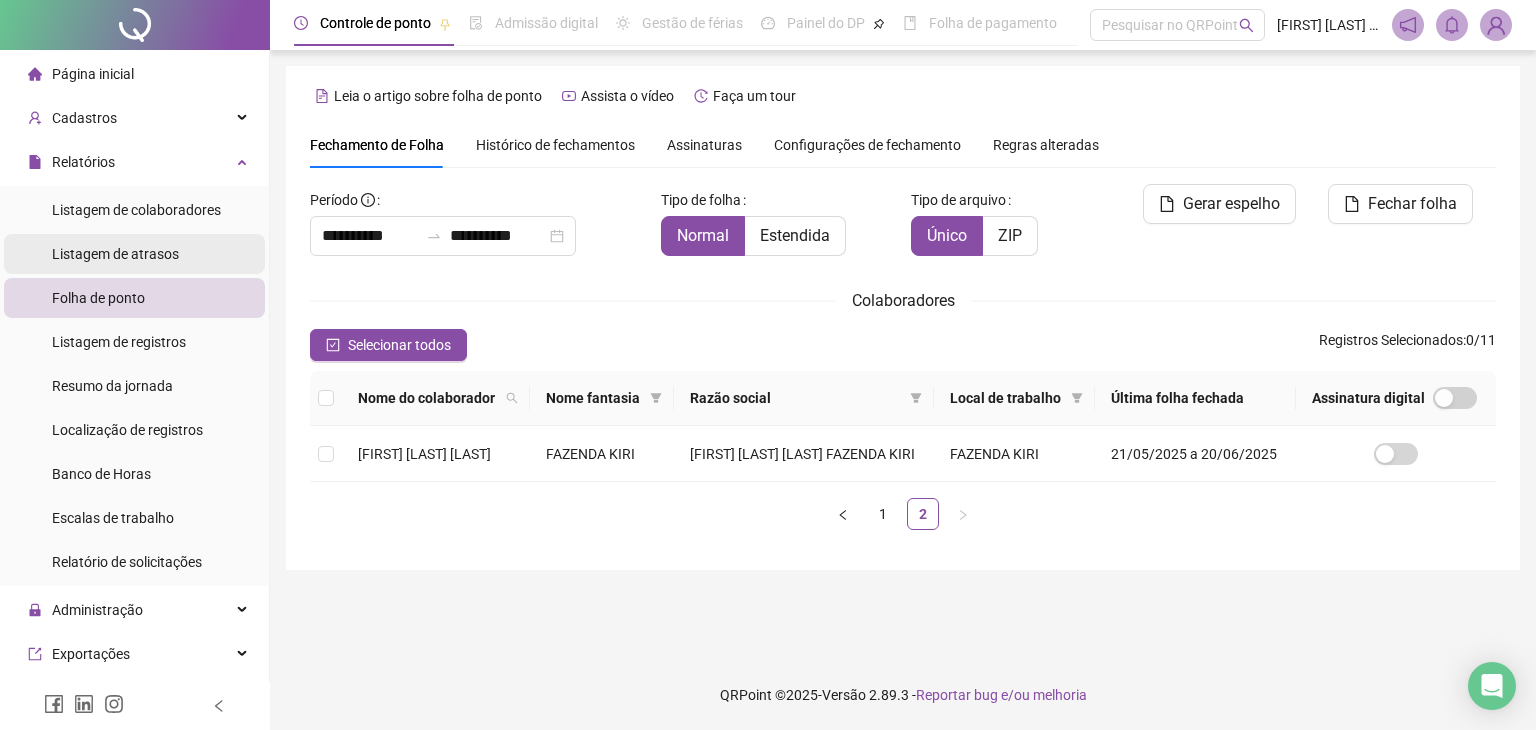 click on "Listagem de atrasos" at bounding box center (115, 254) 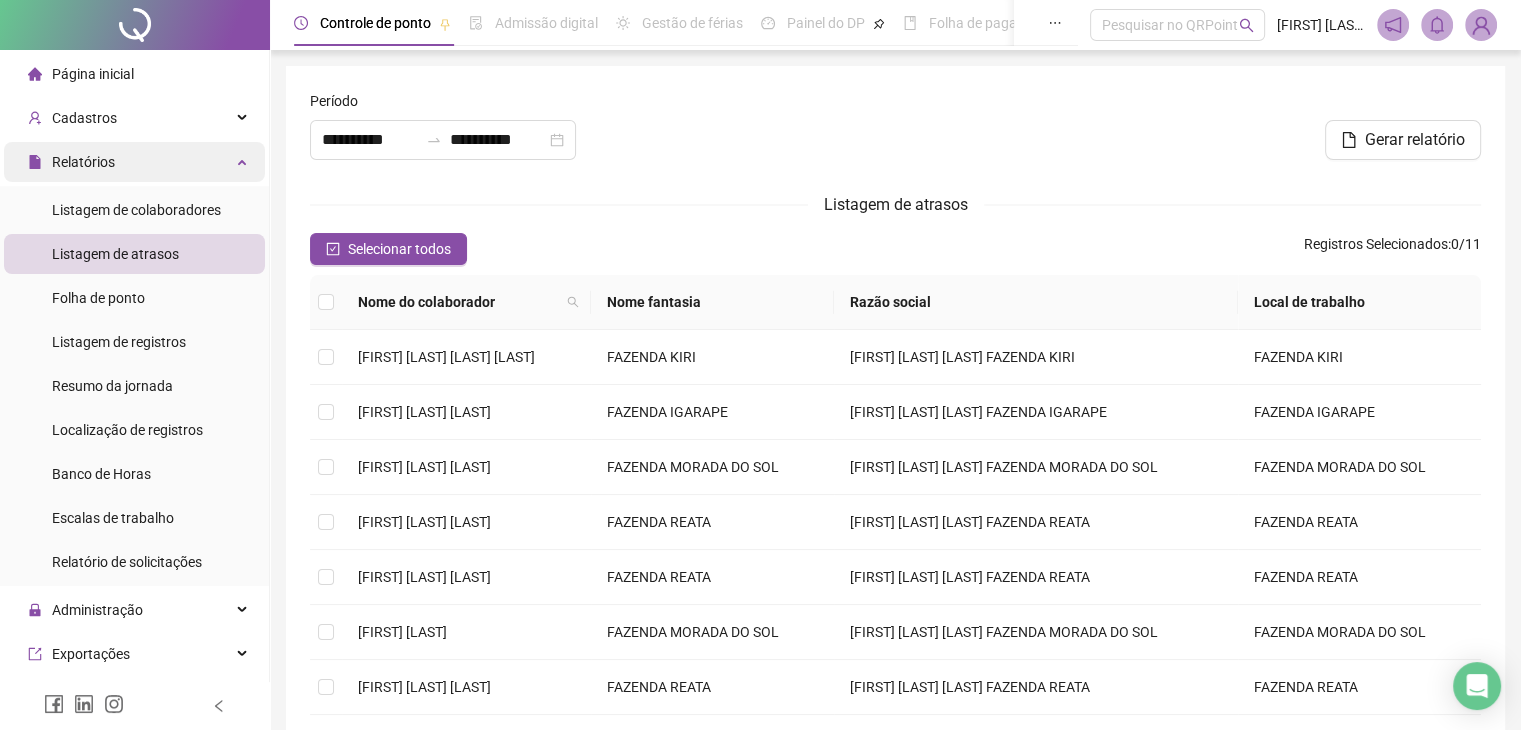 click on "Relatórios" at bounding box center [134, 162] 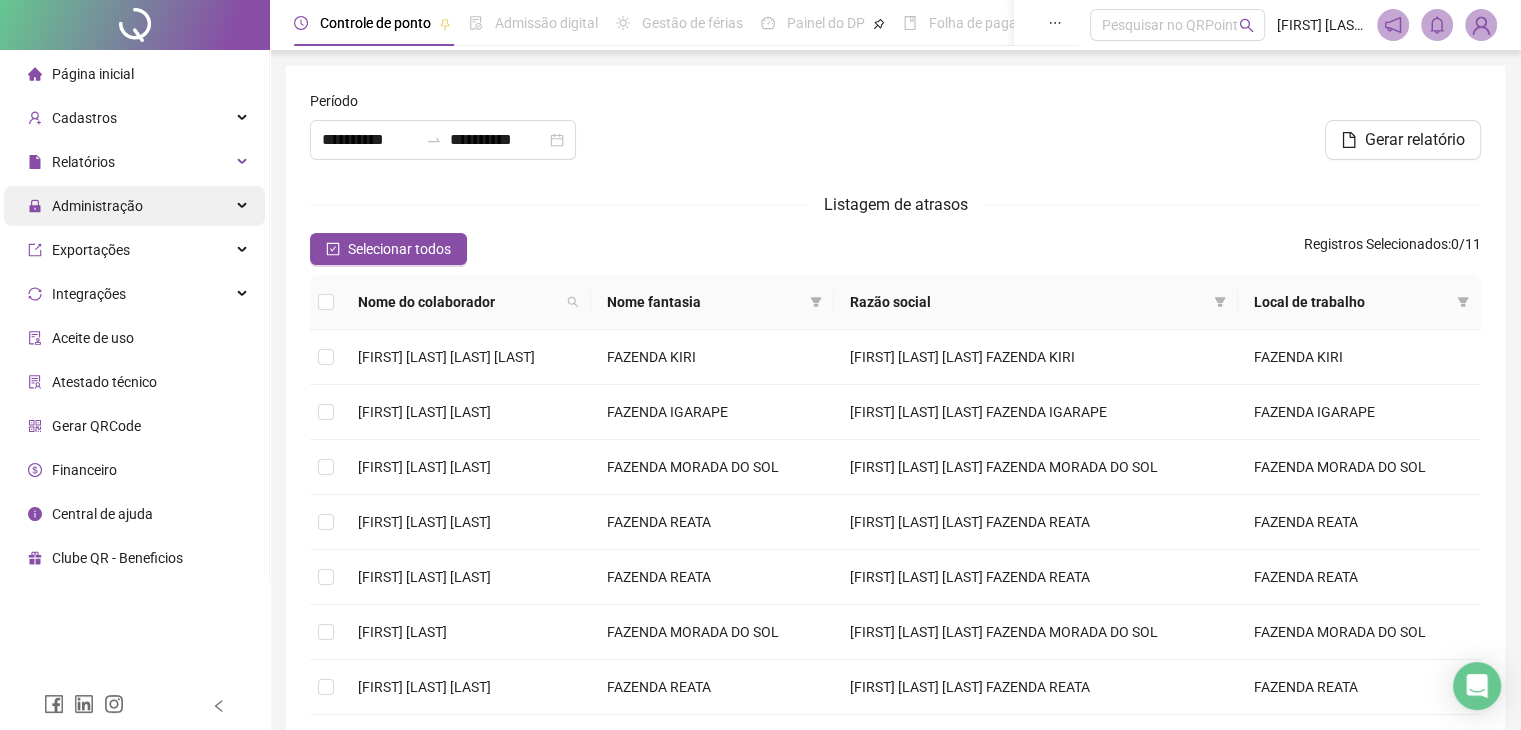 click on "Administração" at bounding box center [97, 206] 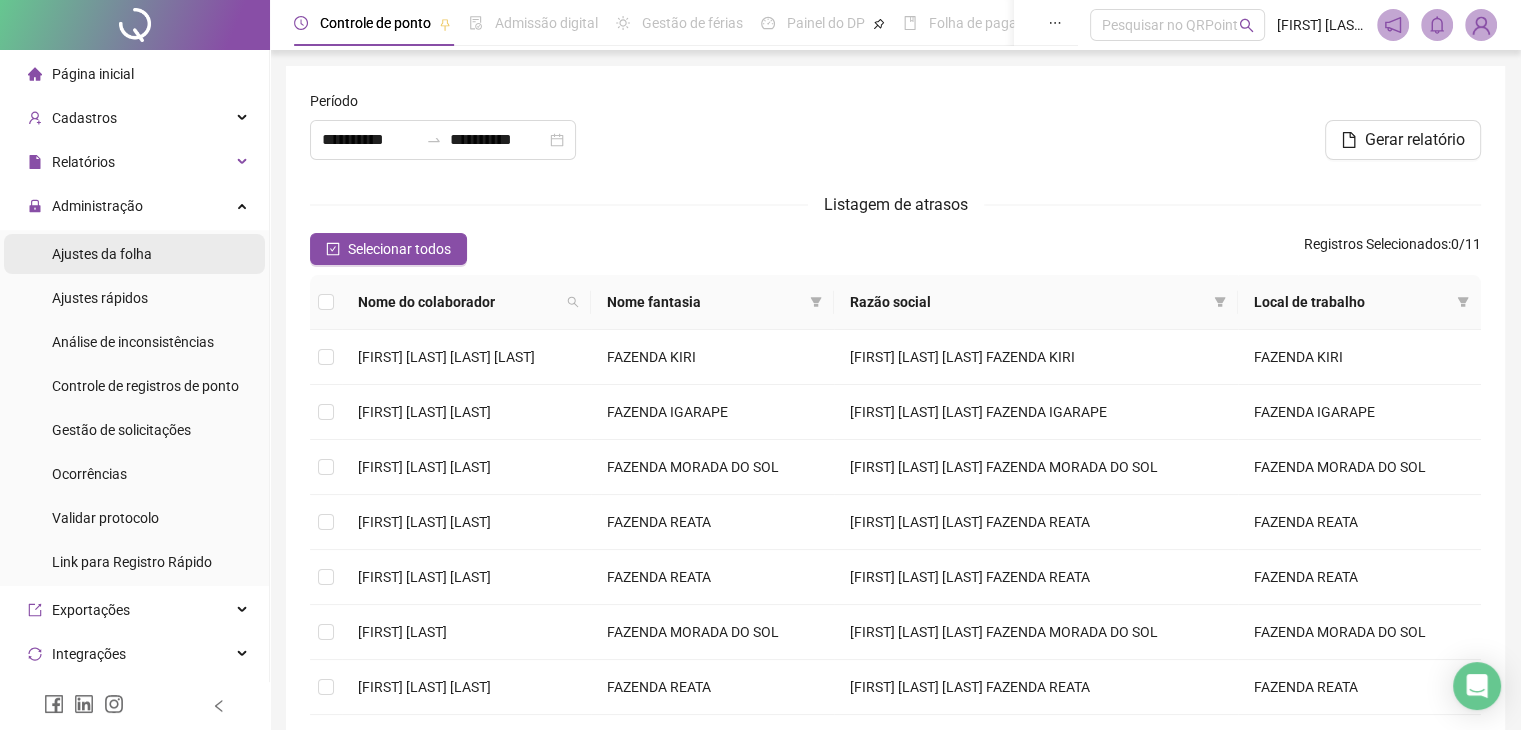 click on "Ajustes da folha" at bounding box center (102, 254) 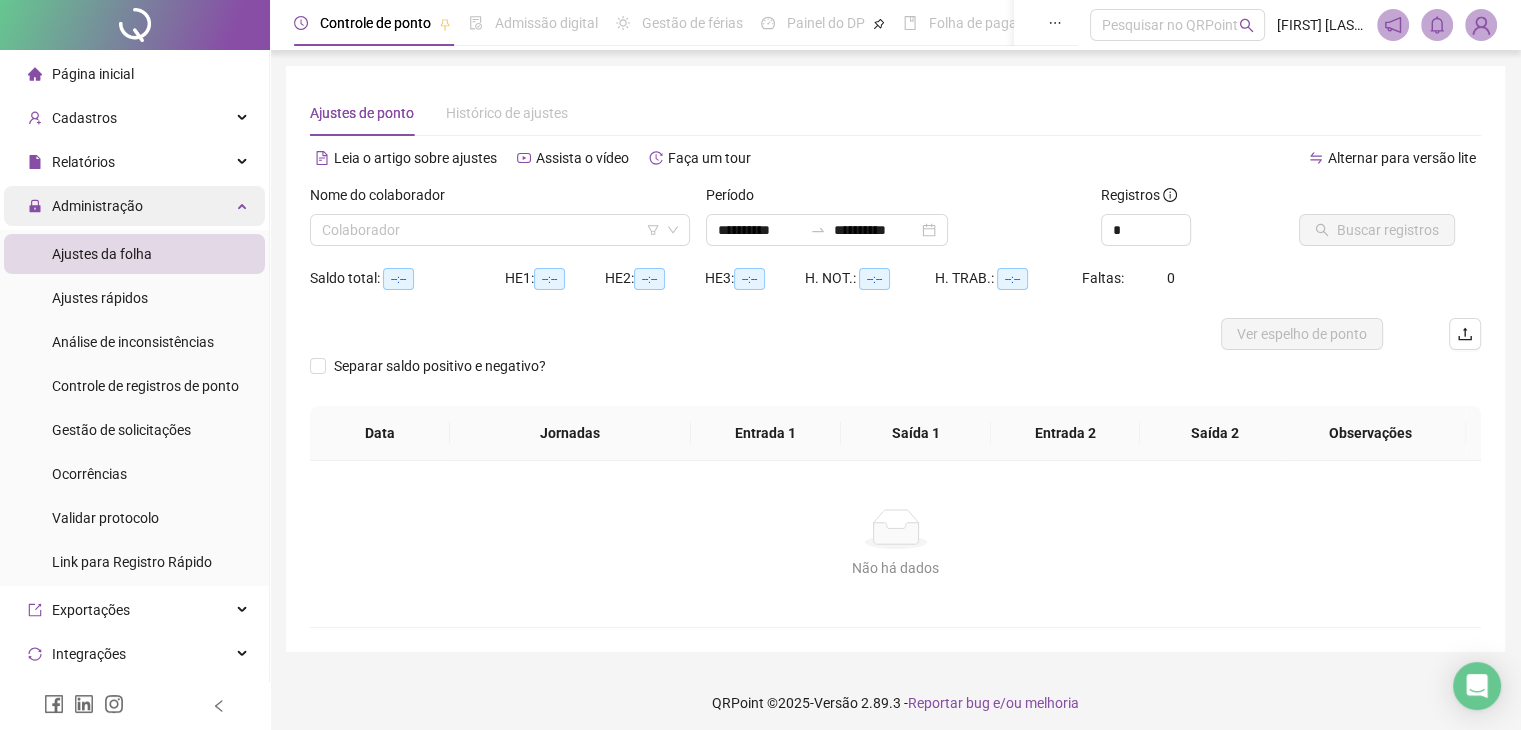 click on "Administração" at bounding box center (97, 206) 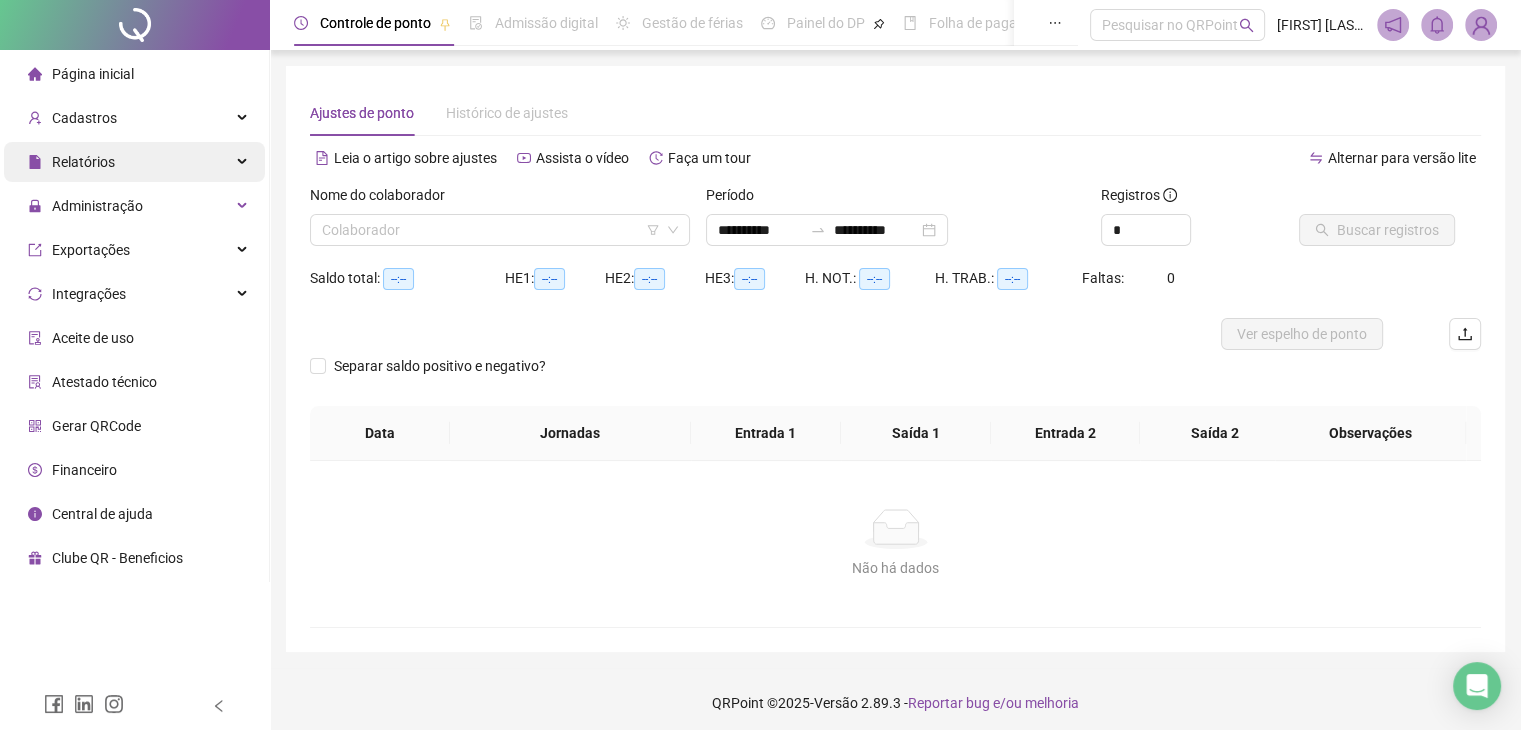click on "Relatórios" at bounding box center [134, 162] 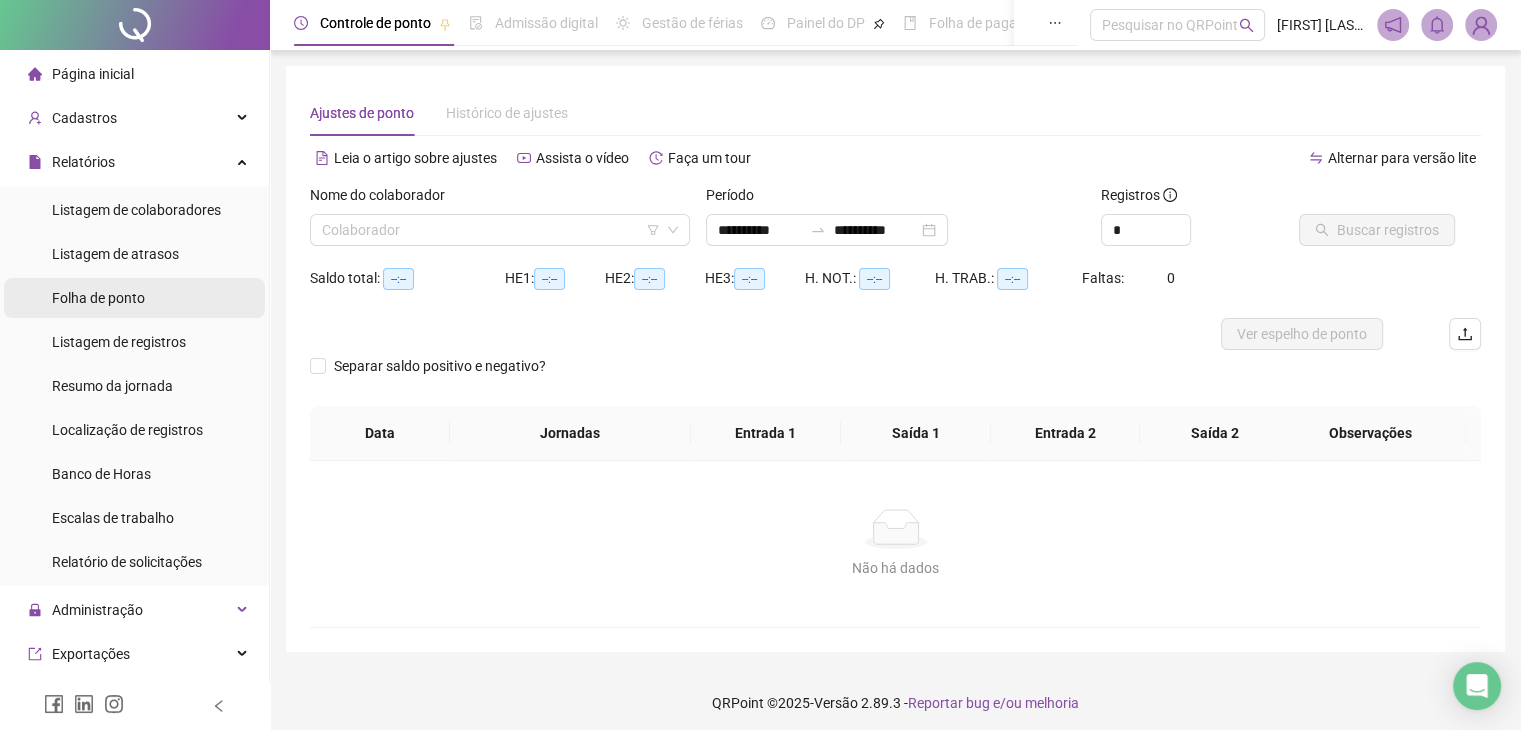 click on "Folha de ponto" at bounding box center [98, 298] 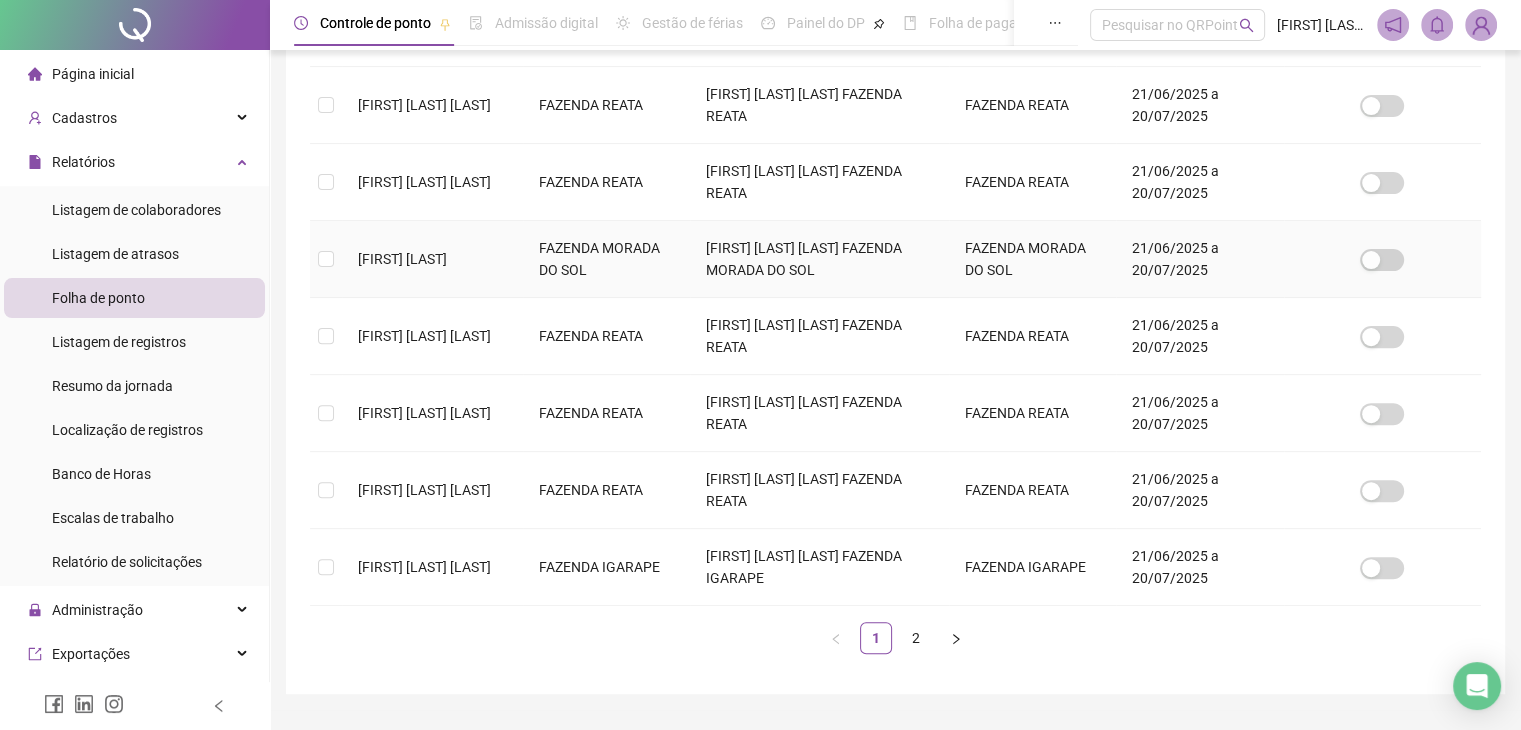 scroll, scrollTop: 660, scrollLeft: 0, axis: vertical 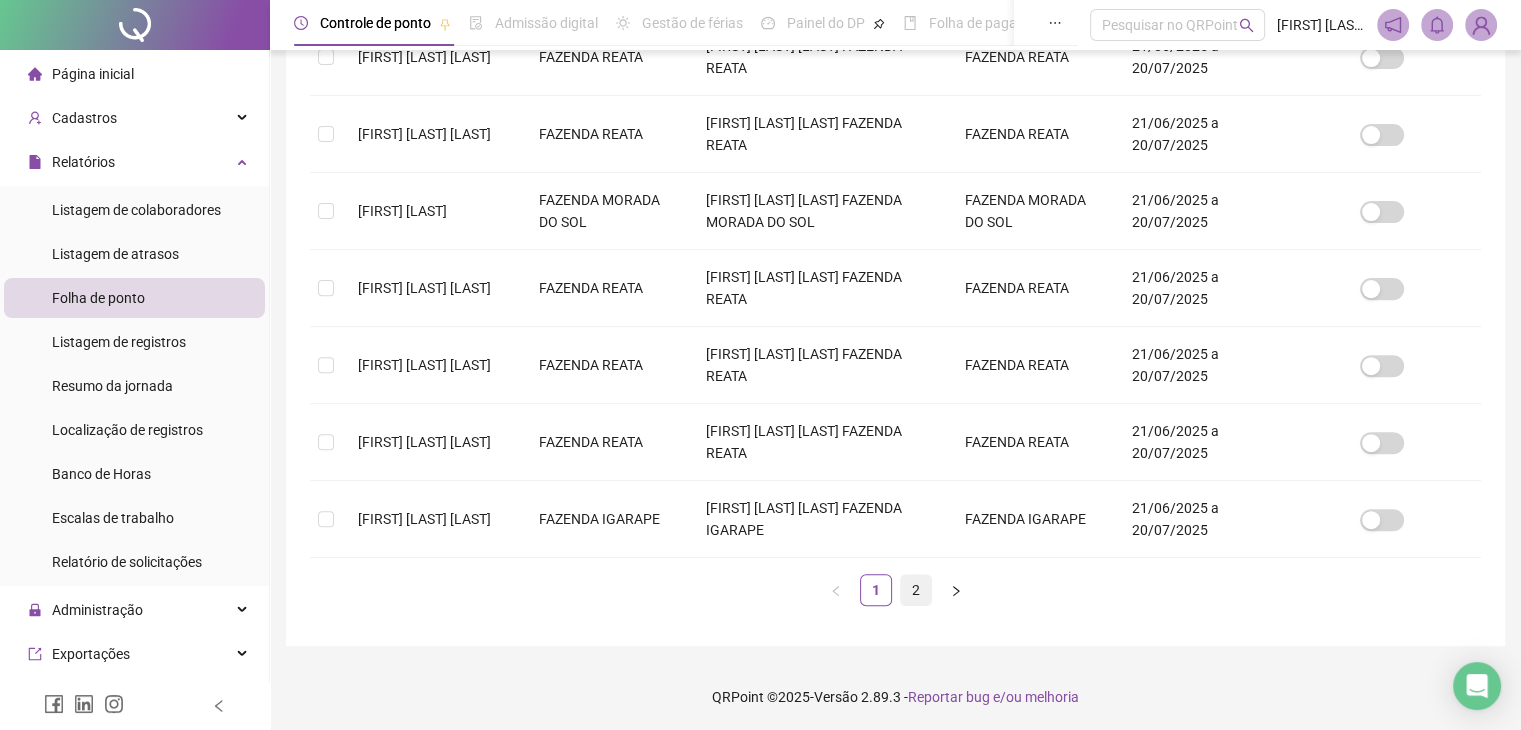 click on "2" at bounding box center [916, 590] 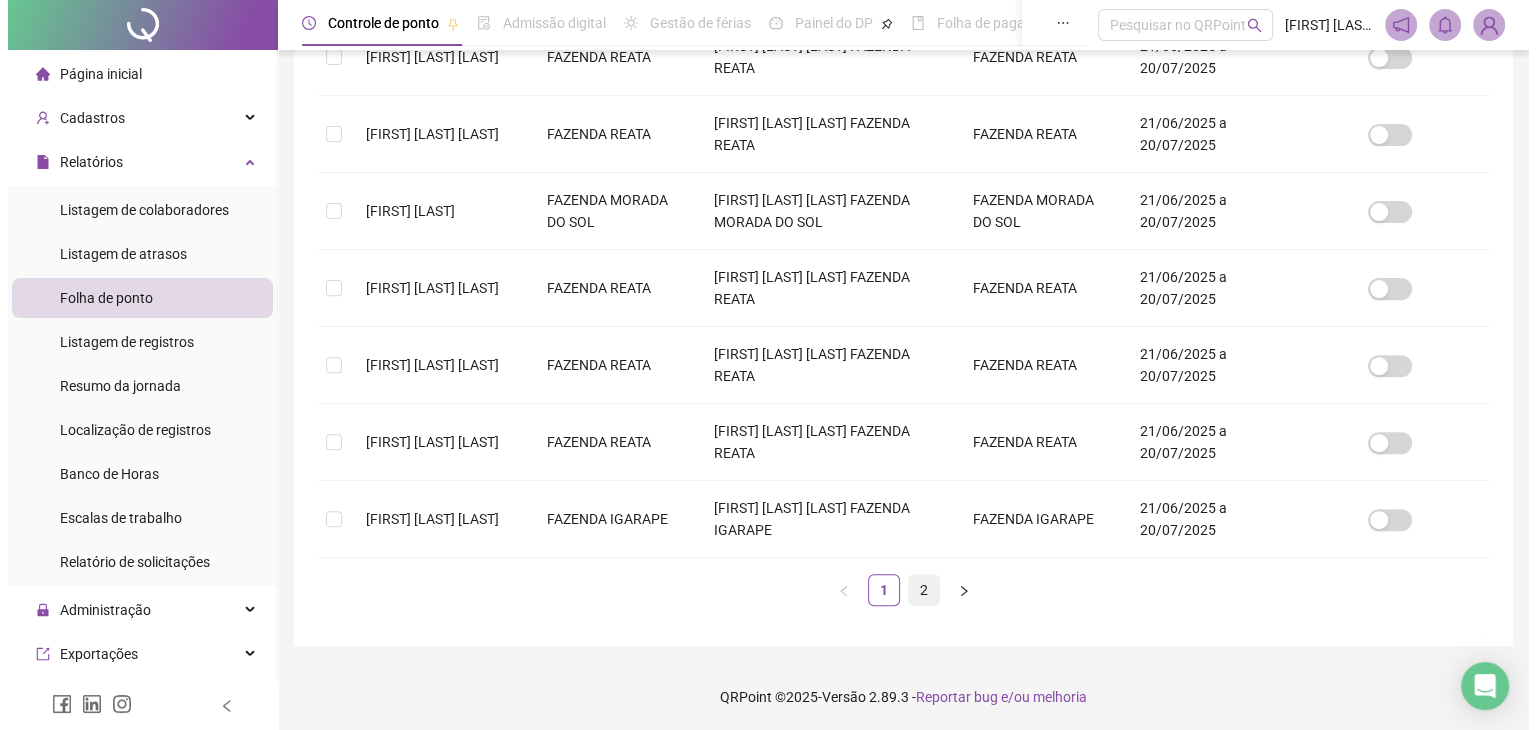 scroll, scrollTop: 0, scrollLeft: 0, axis: both 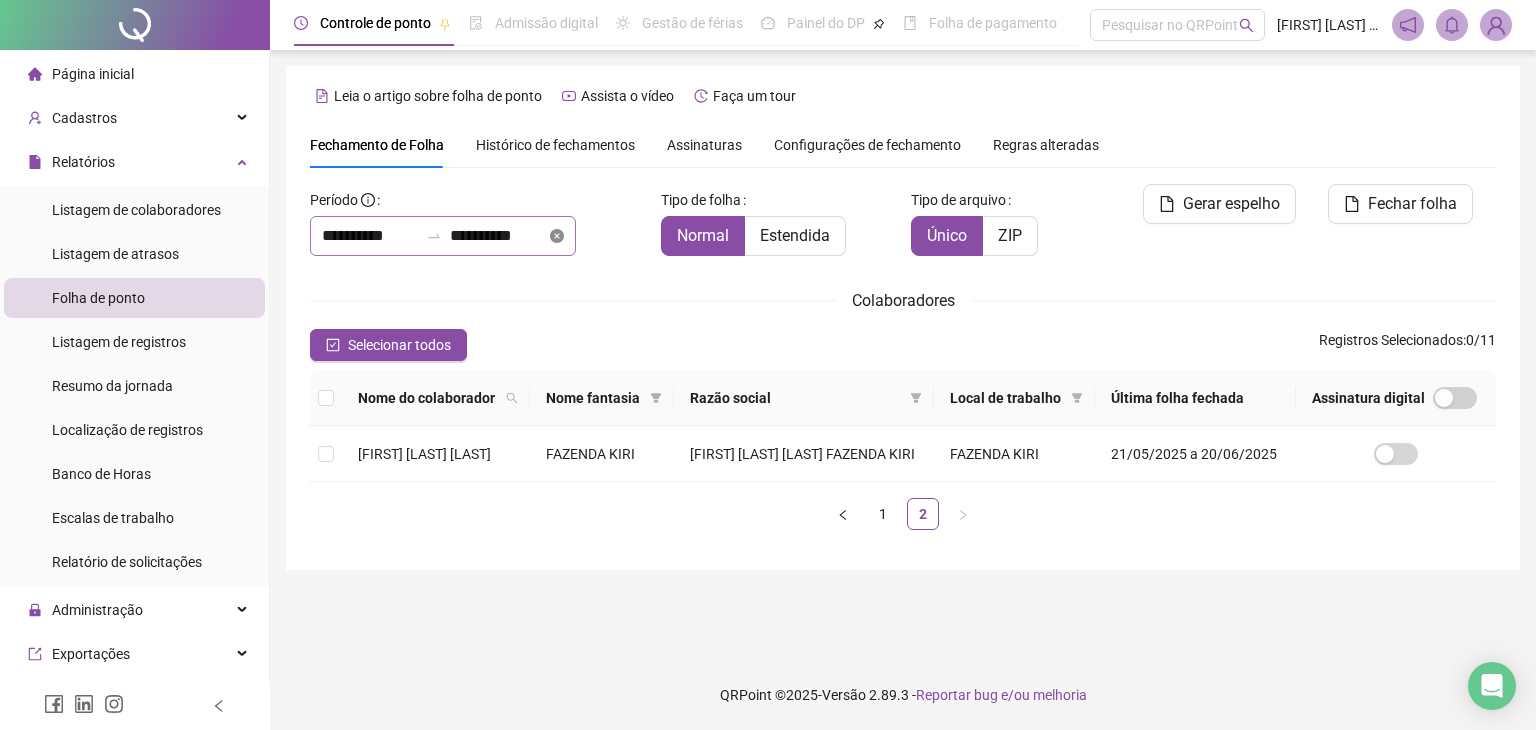 click 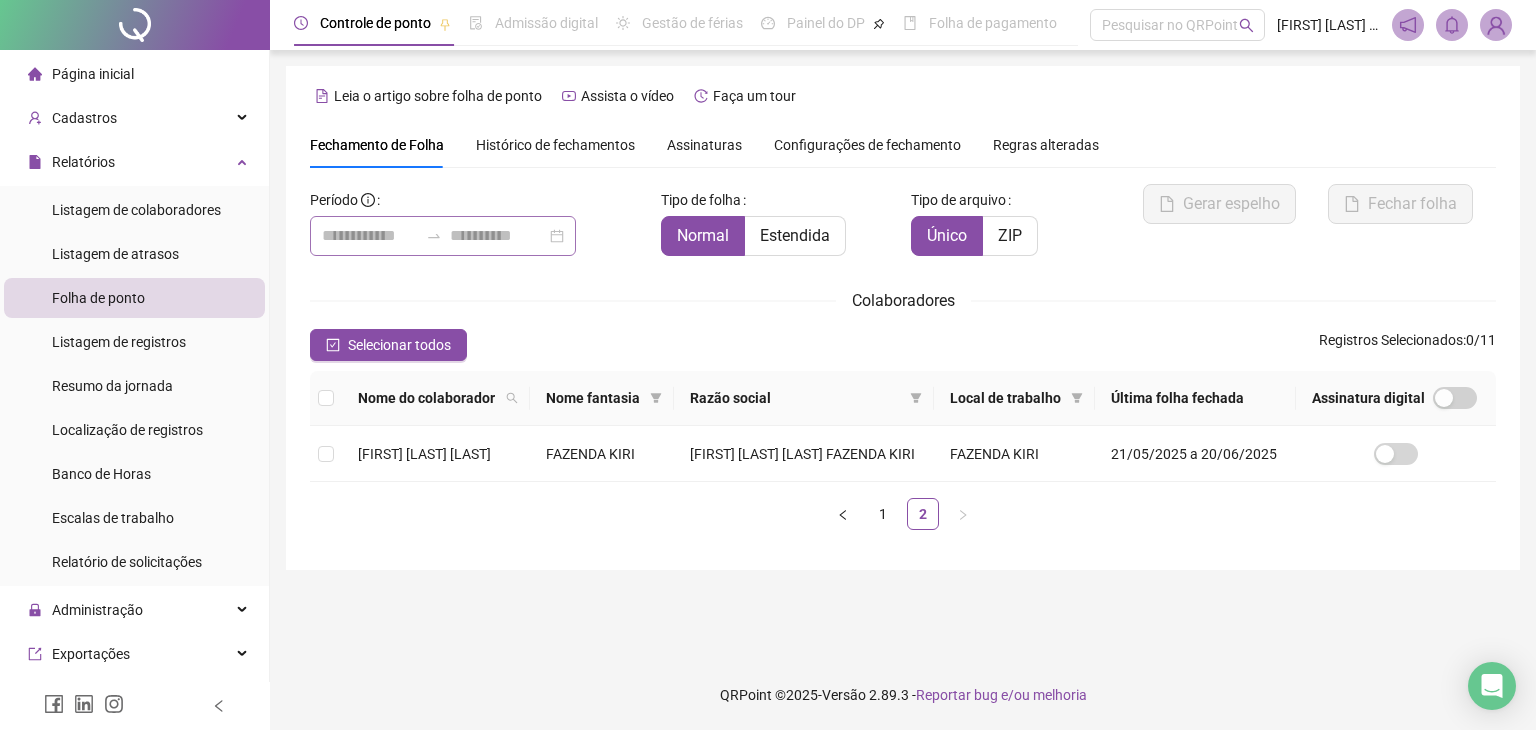click at bounding box center (443, 236) 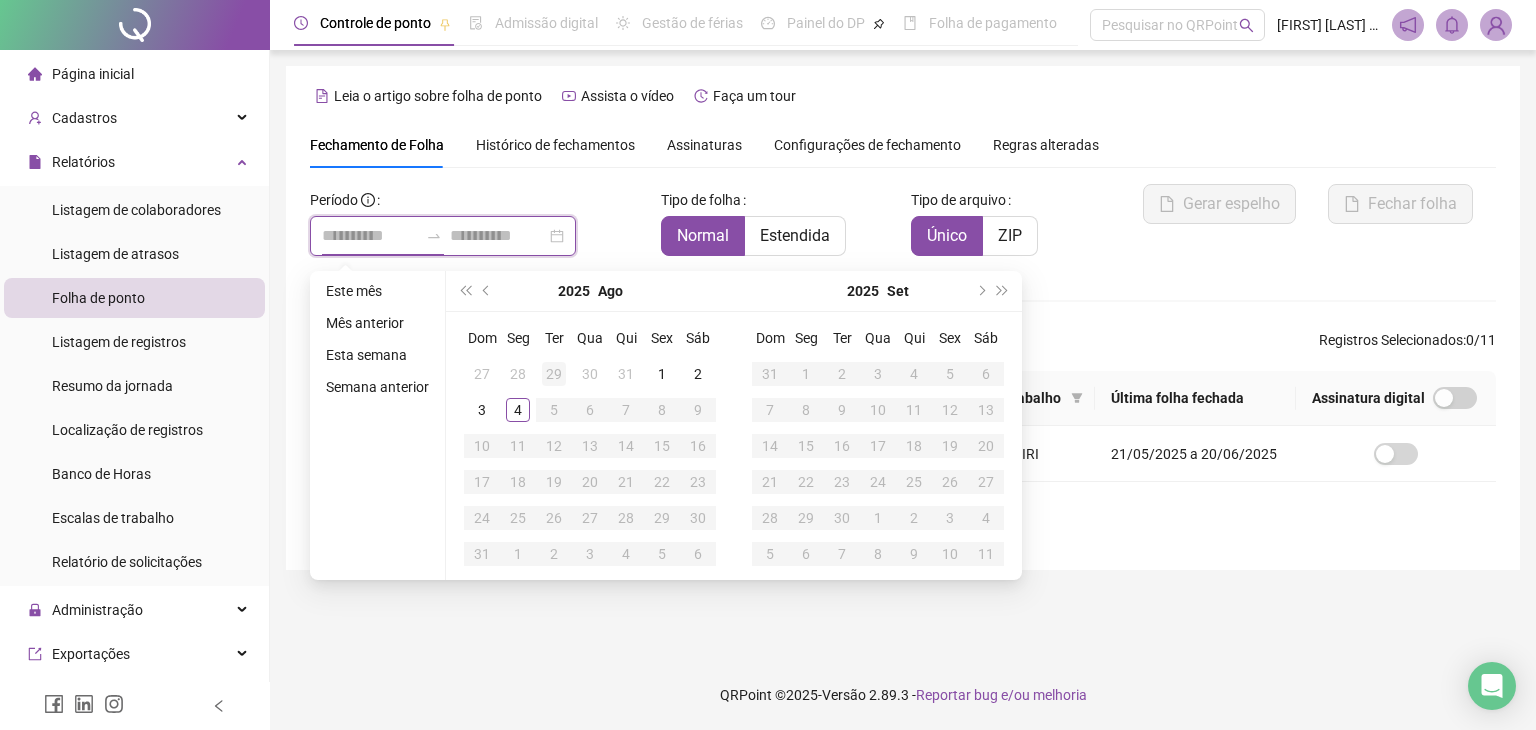 type on "**********" 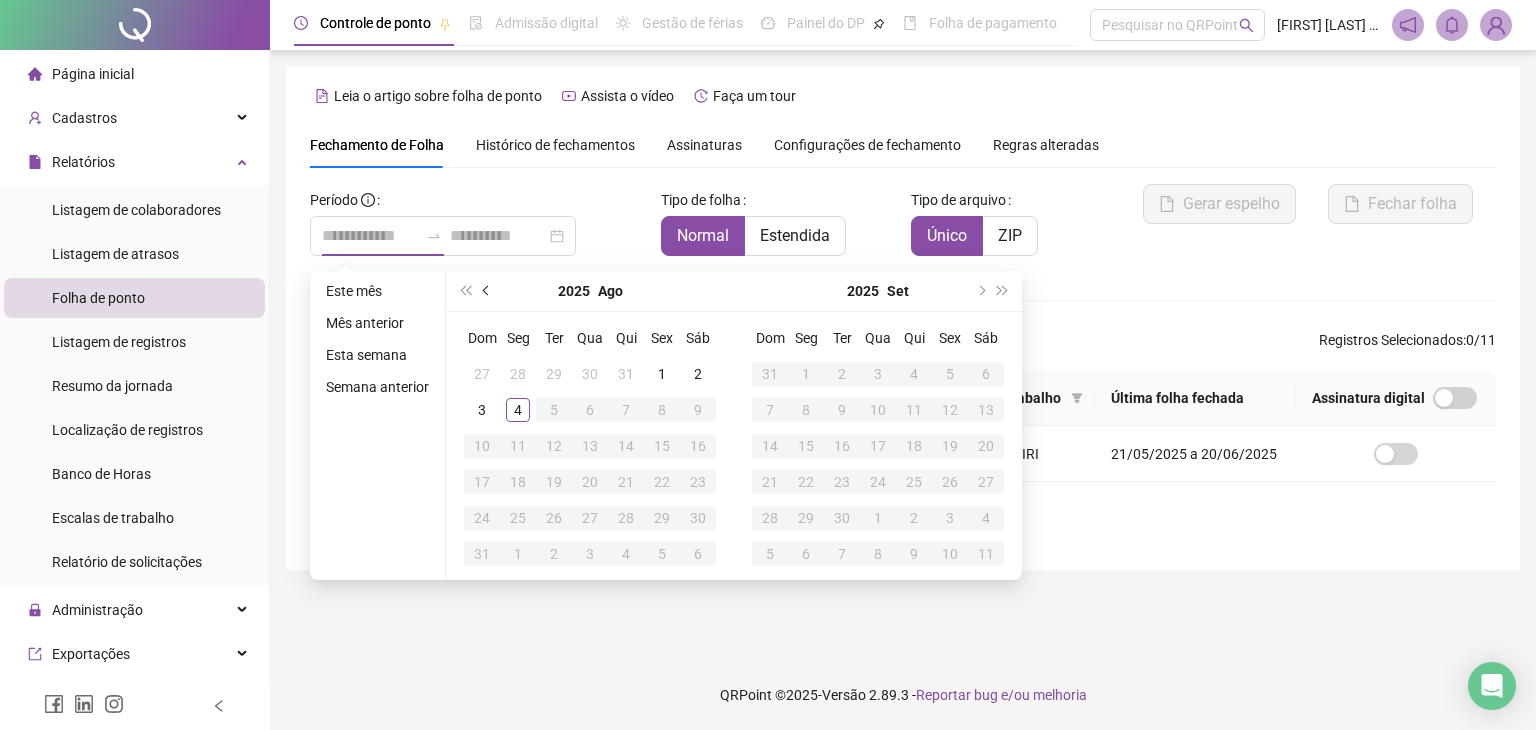 click at bounding box center (488, 291) 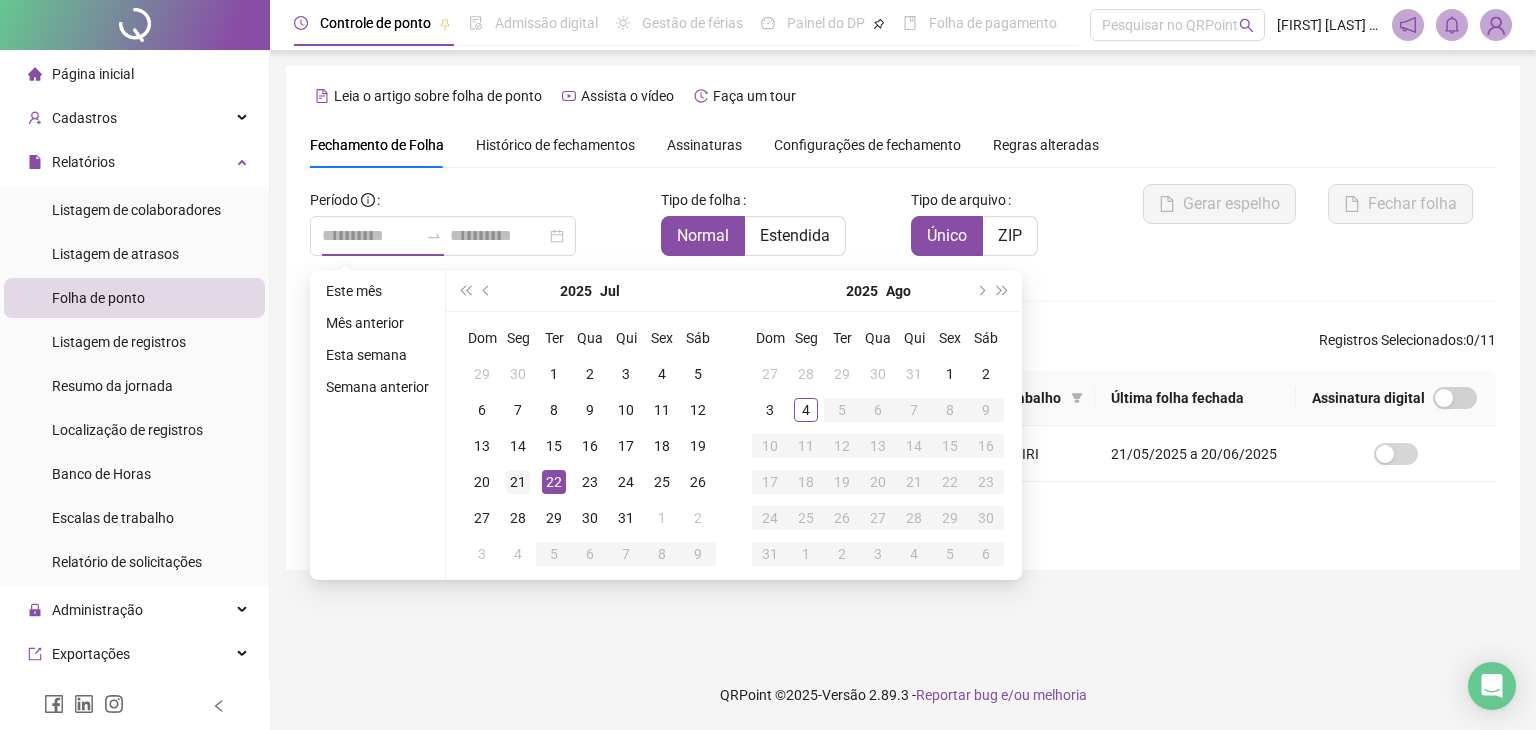 type on "**********" 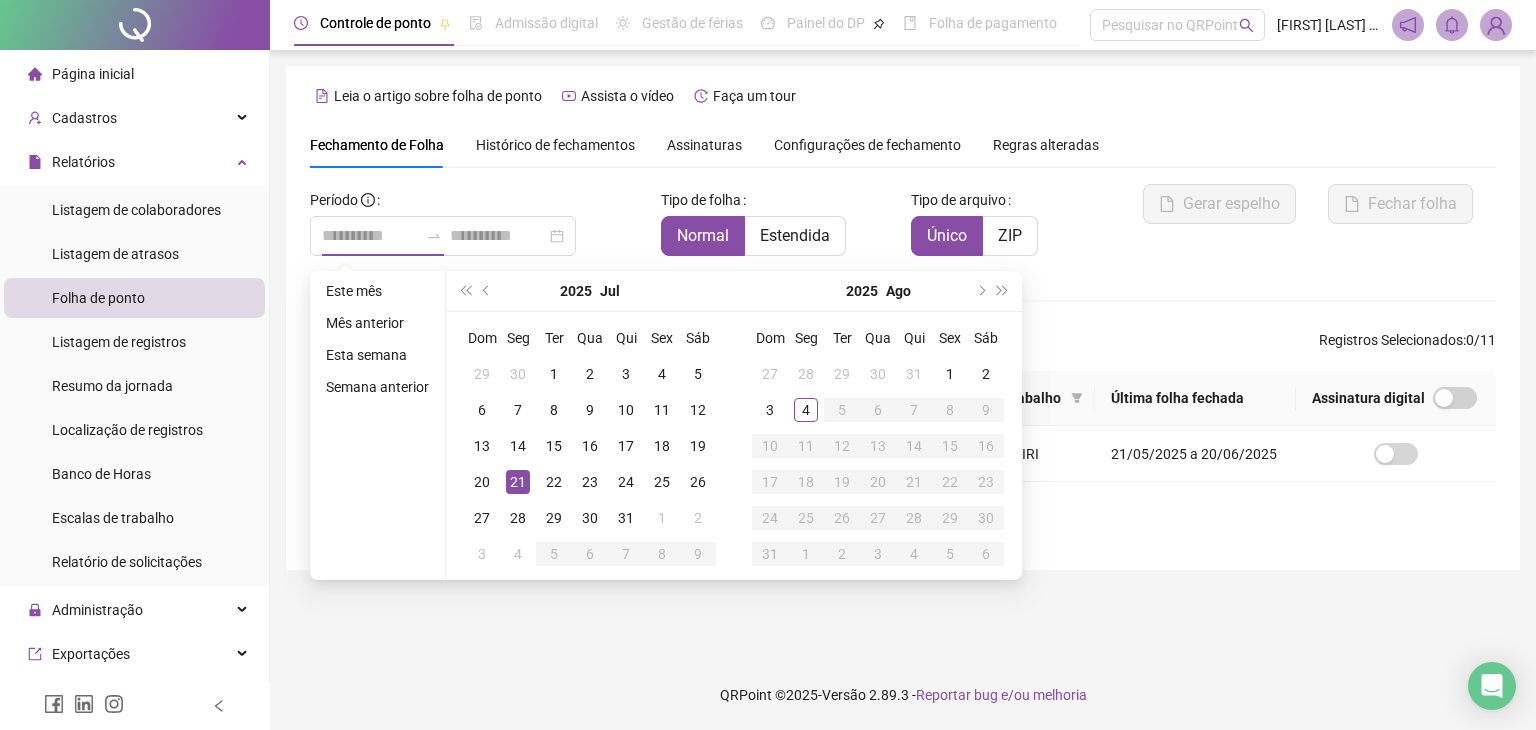 click on "21" at bounding box center [518, 482] 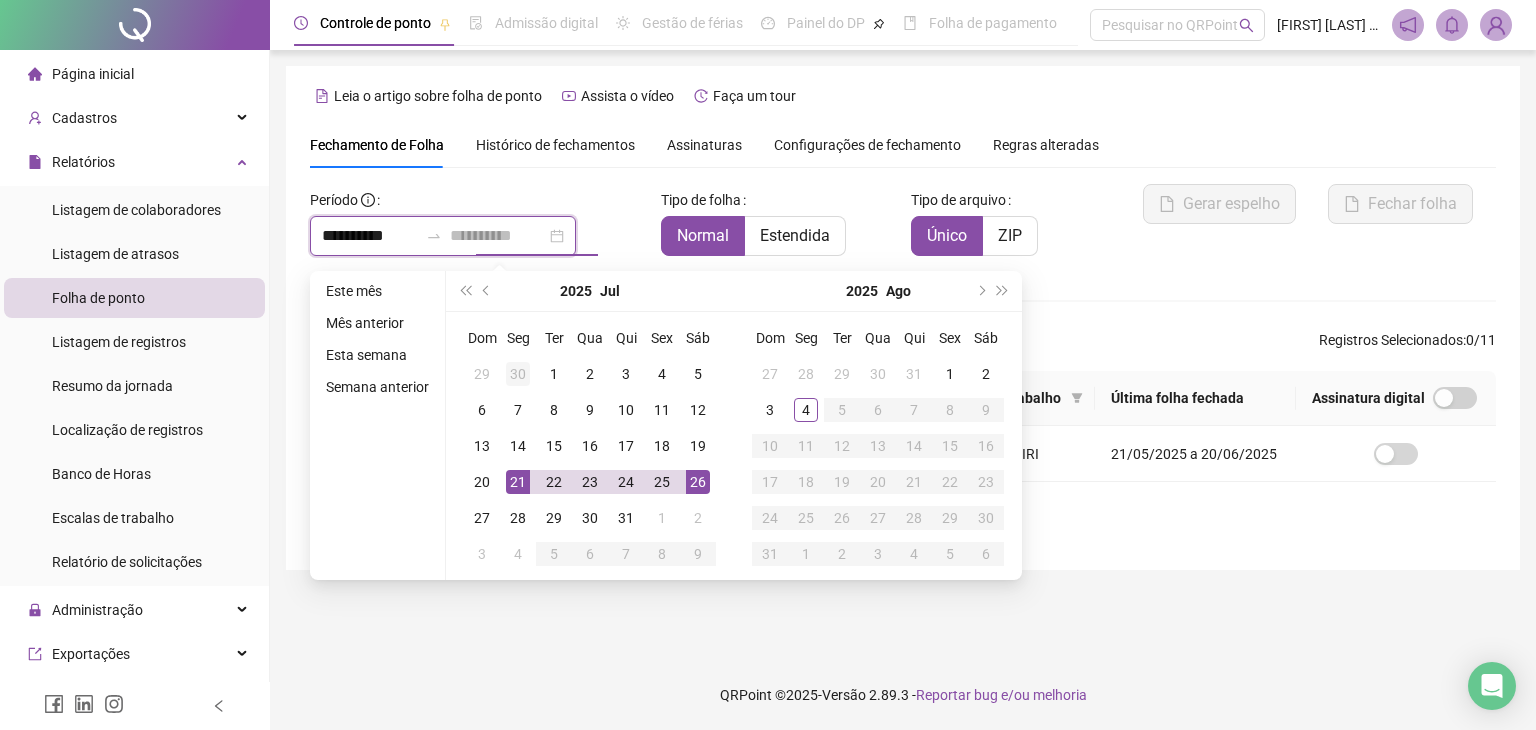 type on "**********" 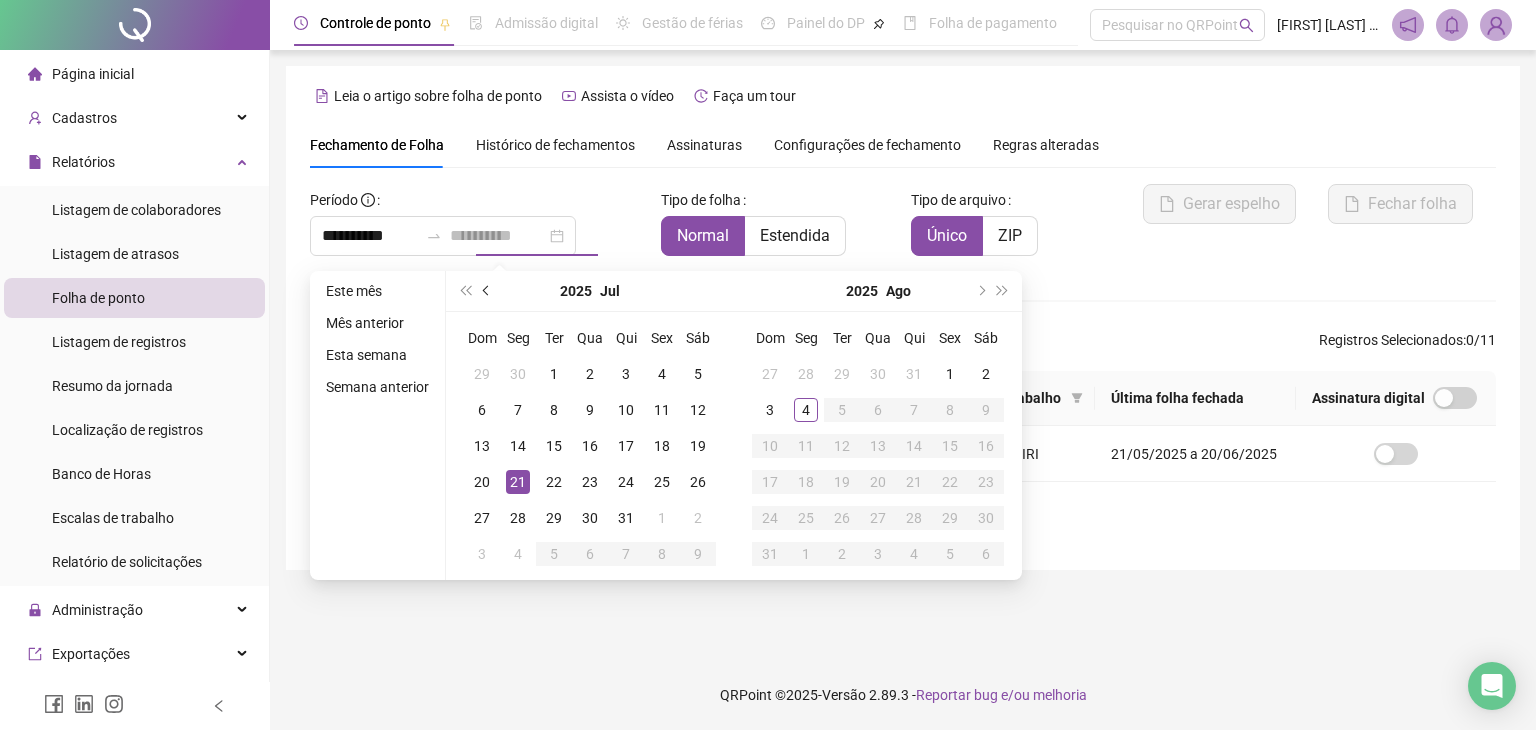click at bounding box center (487, 291) 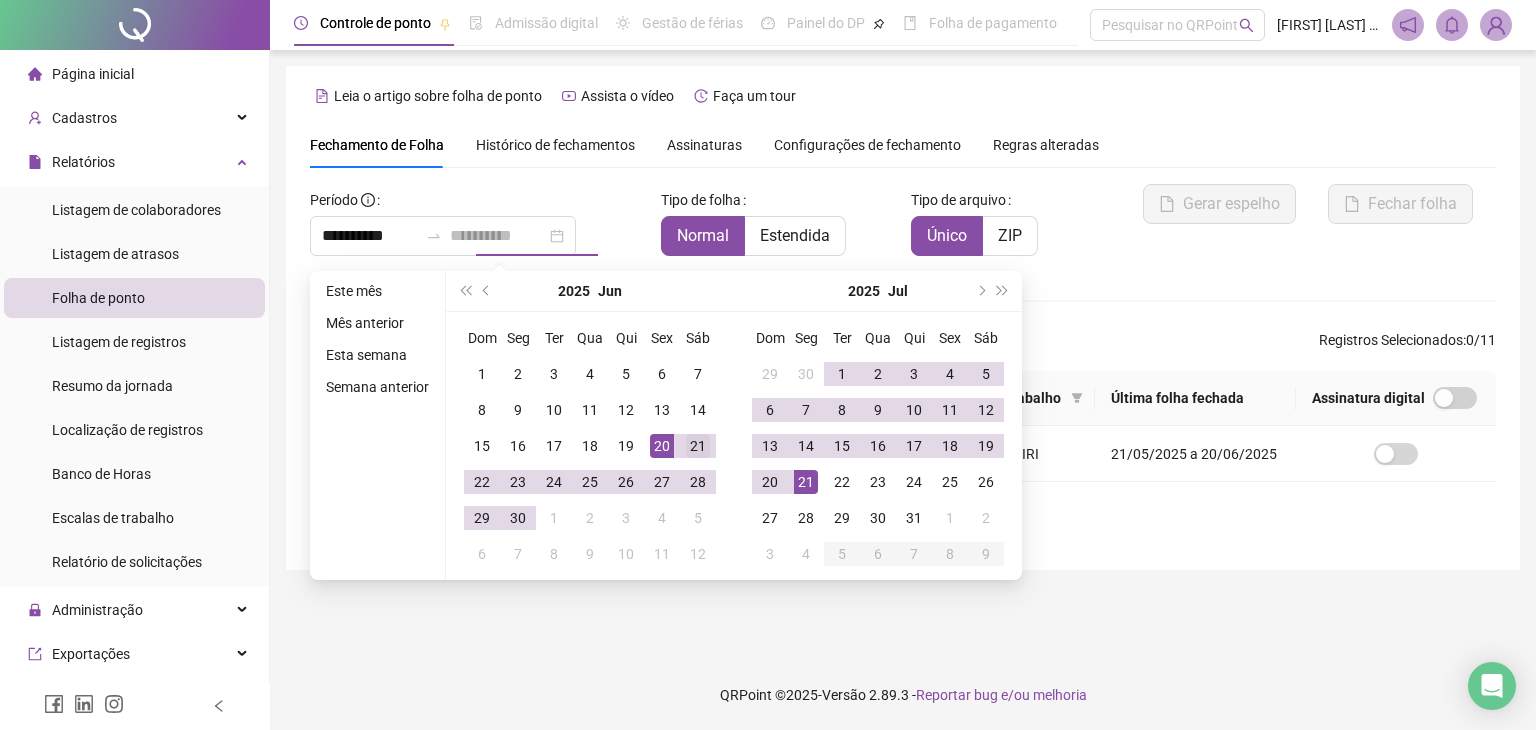 type on "**********" 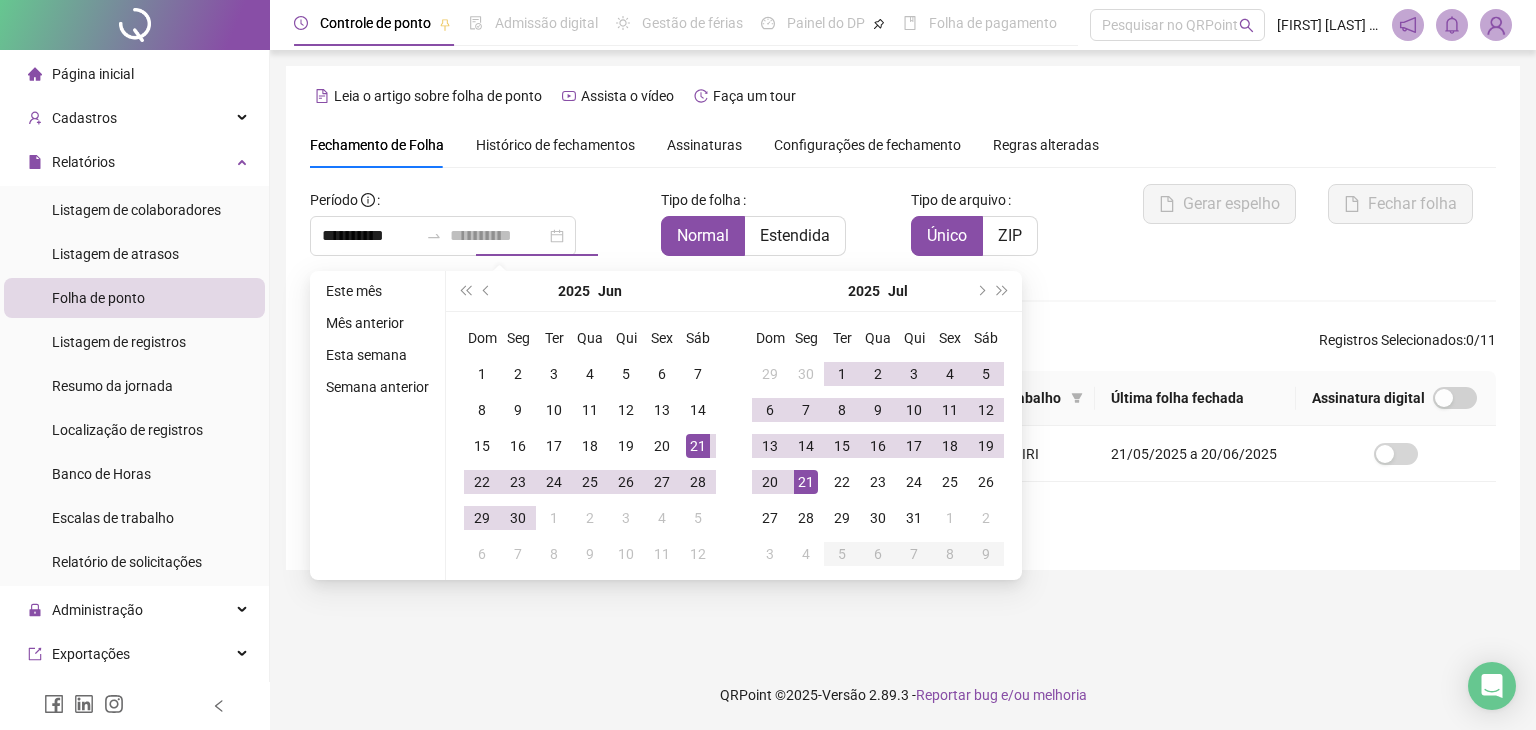 click on "21" at bounding box center (698, 446) 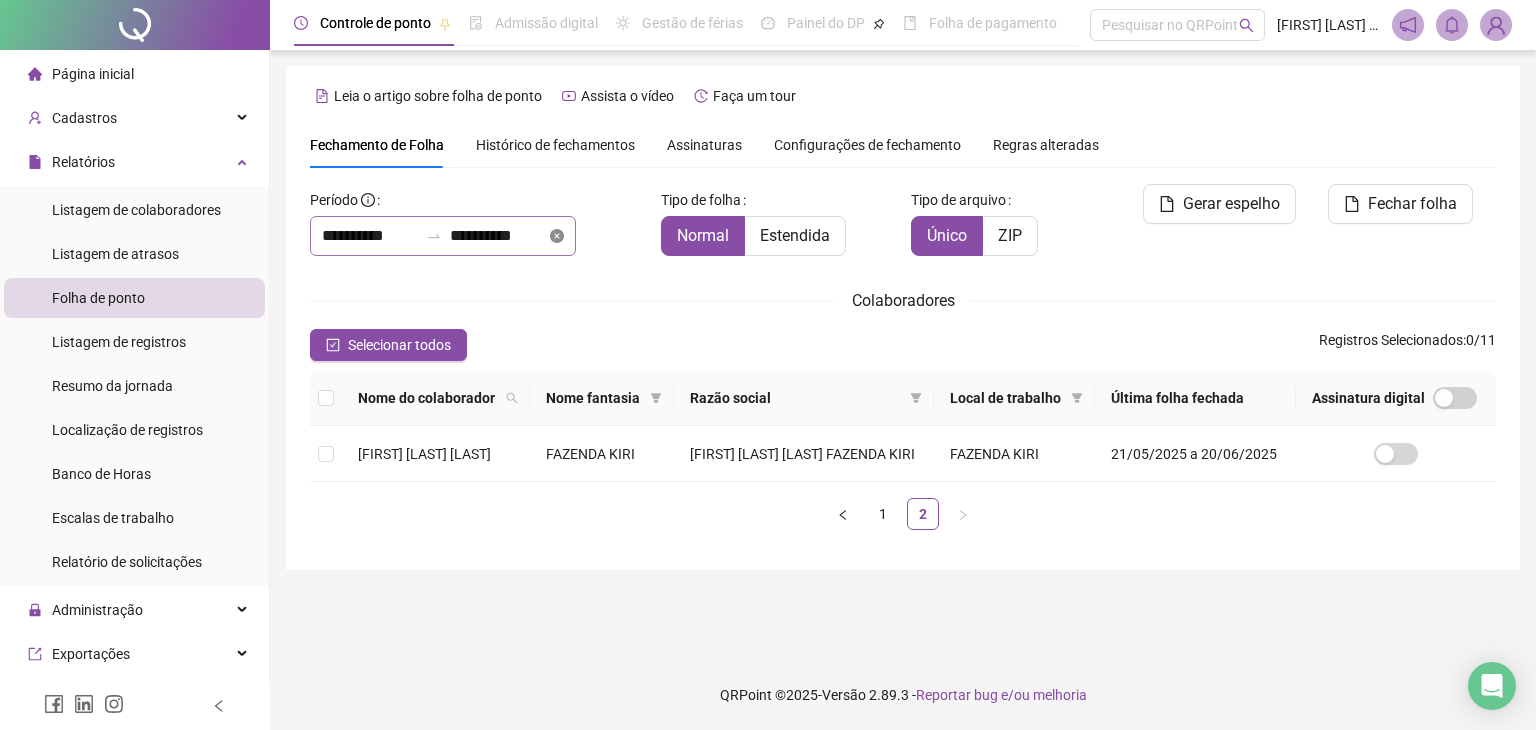 click 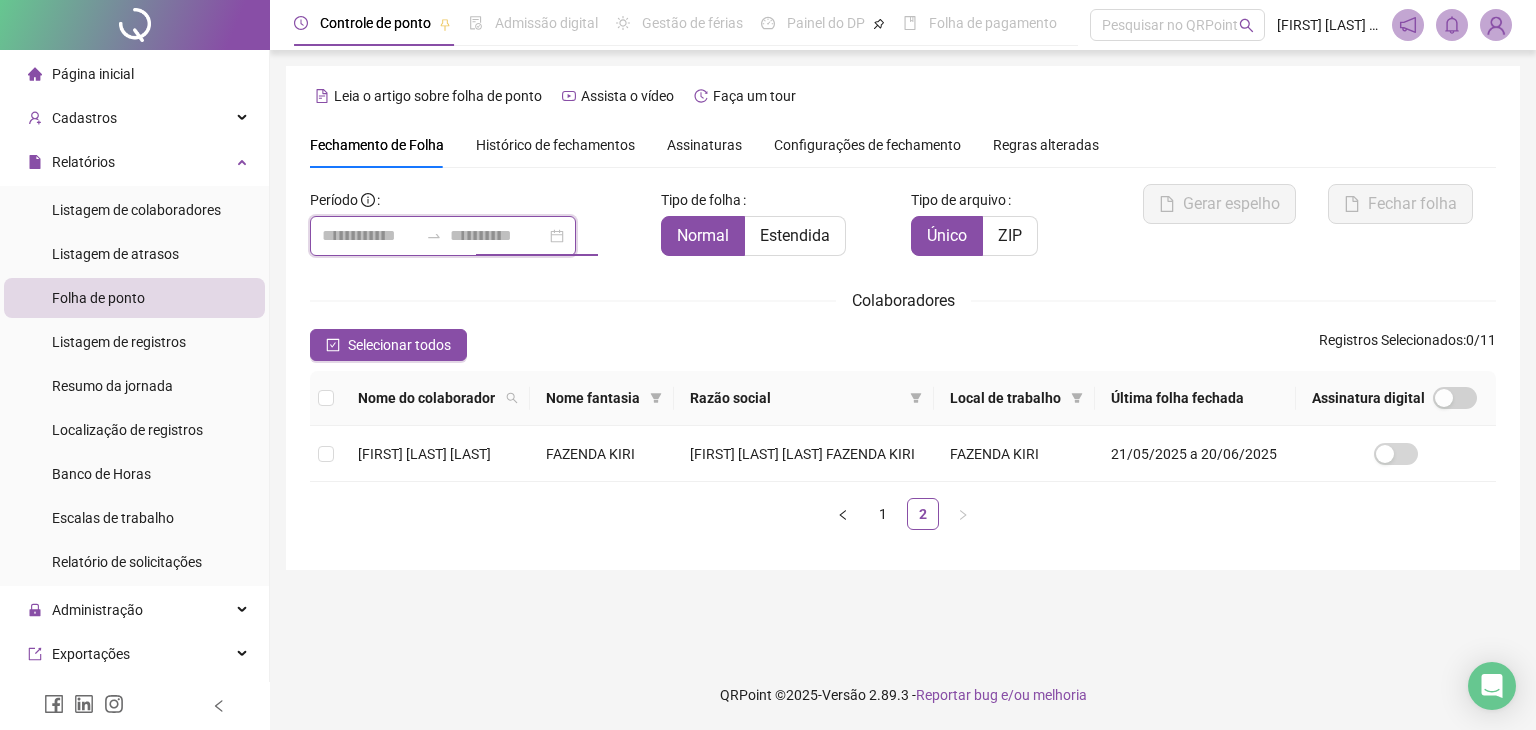 click at bounding box center (498, 236) 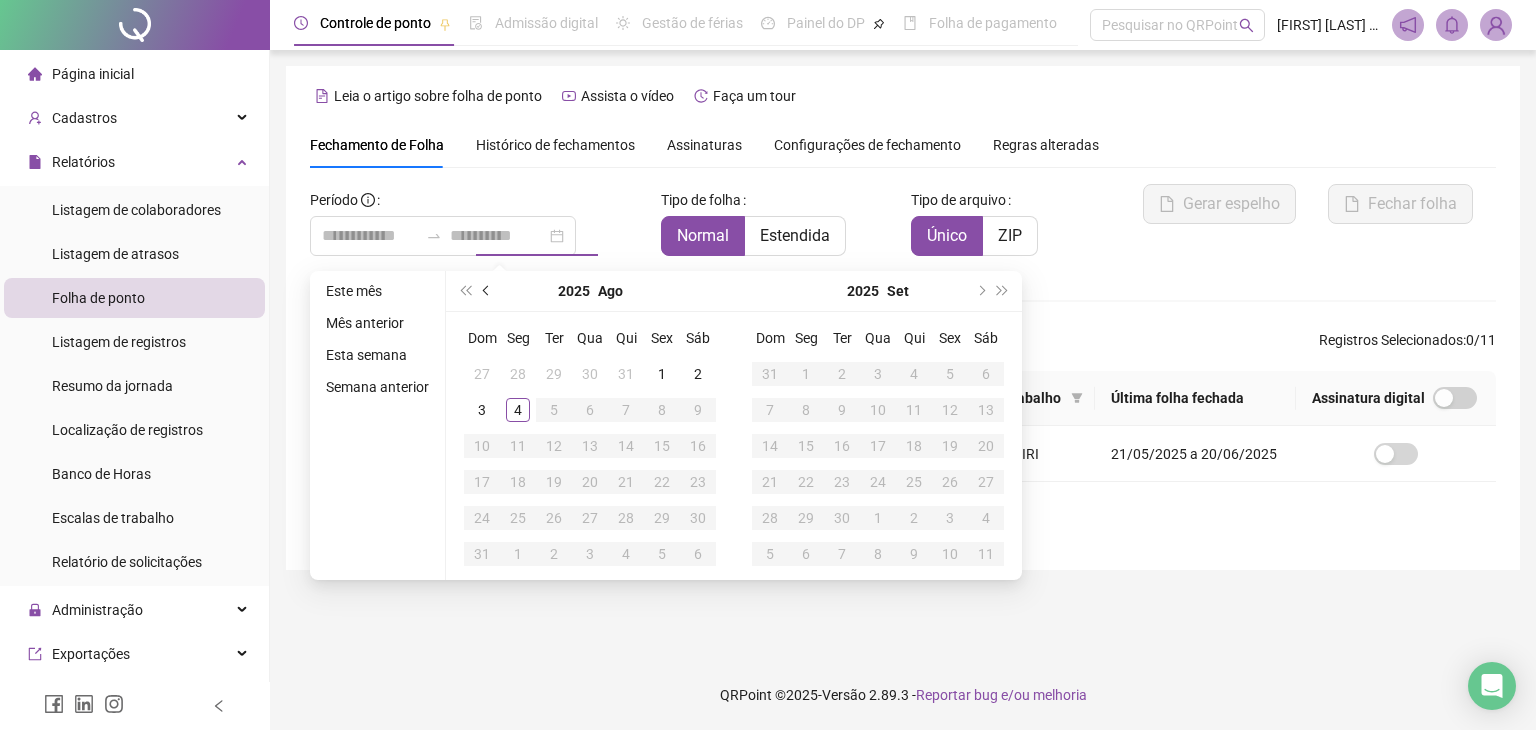 click at bounding box center [488, 291] 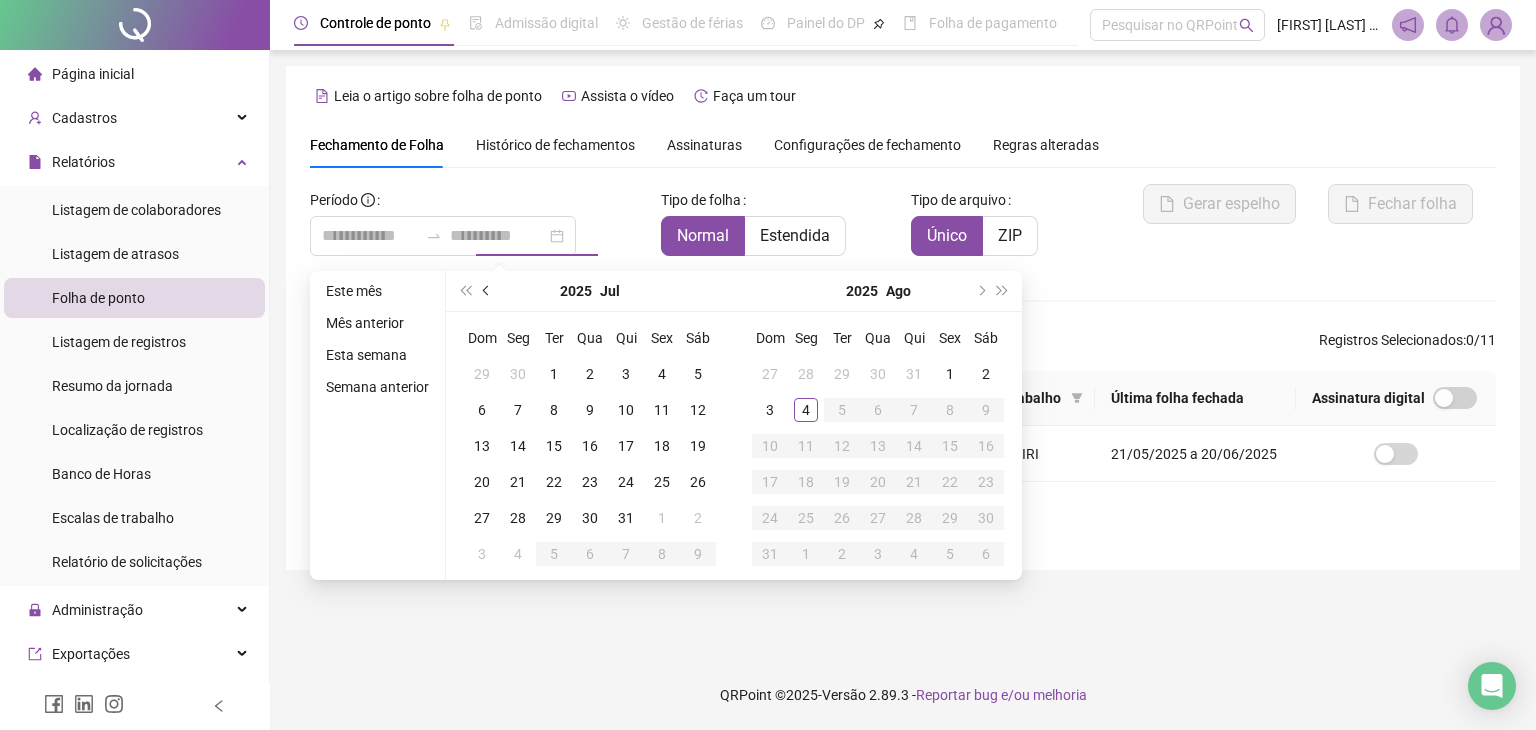 click at bounding box center (488, 291) 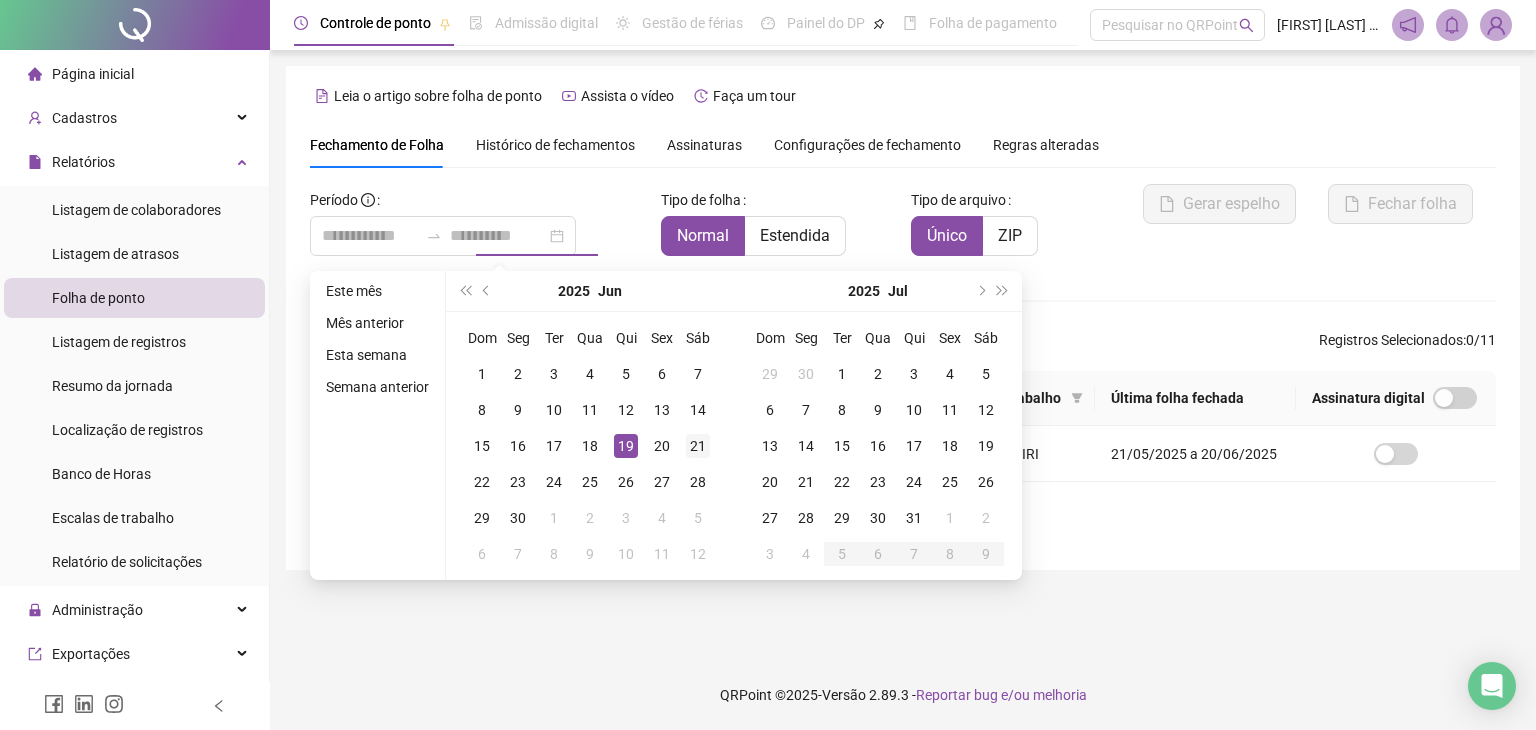 type on "**********" 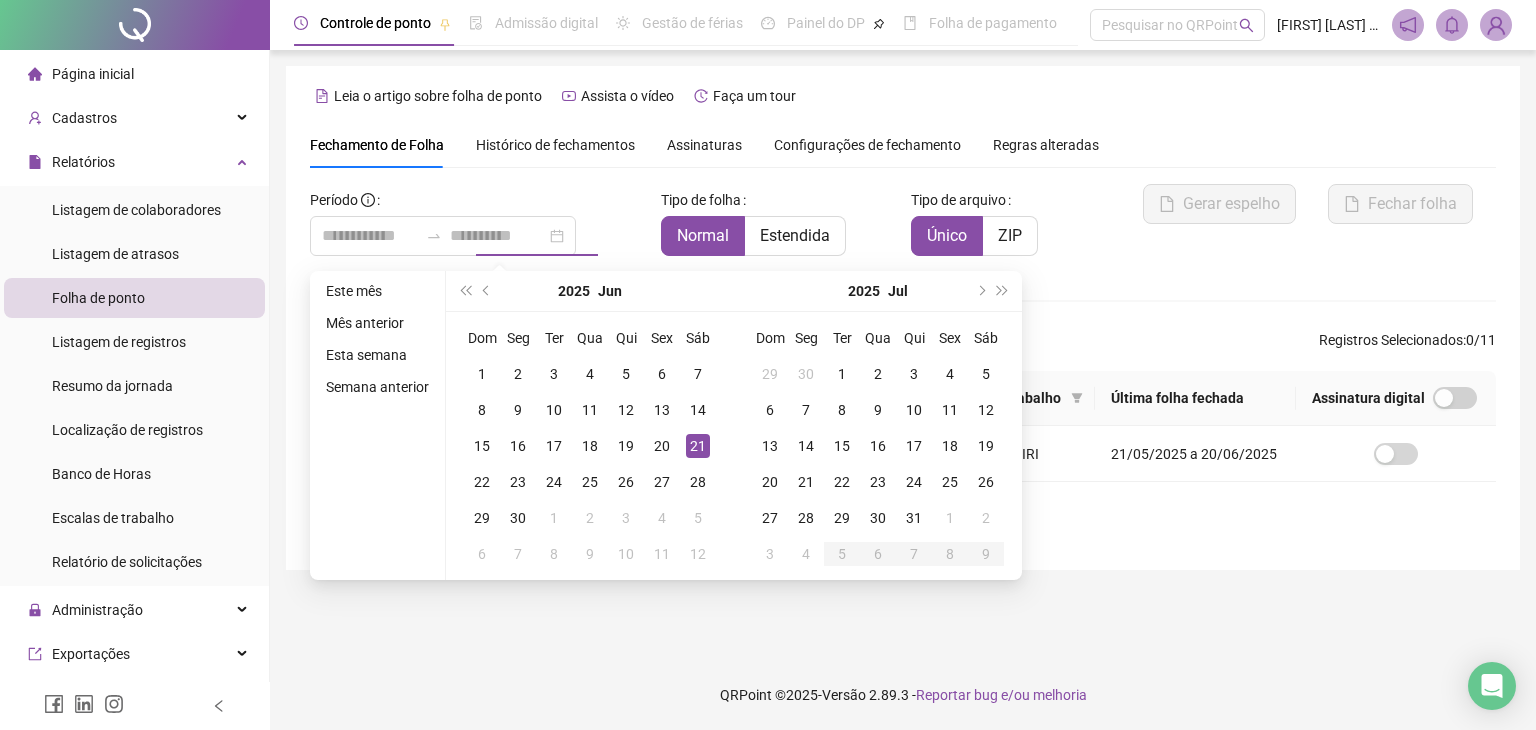click on "21" at bounding box center [698, 446] 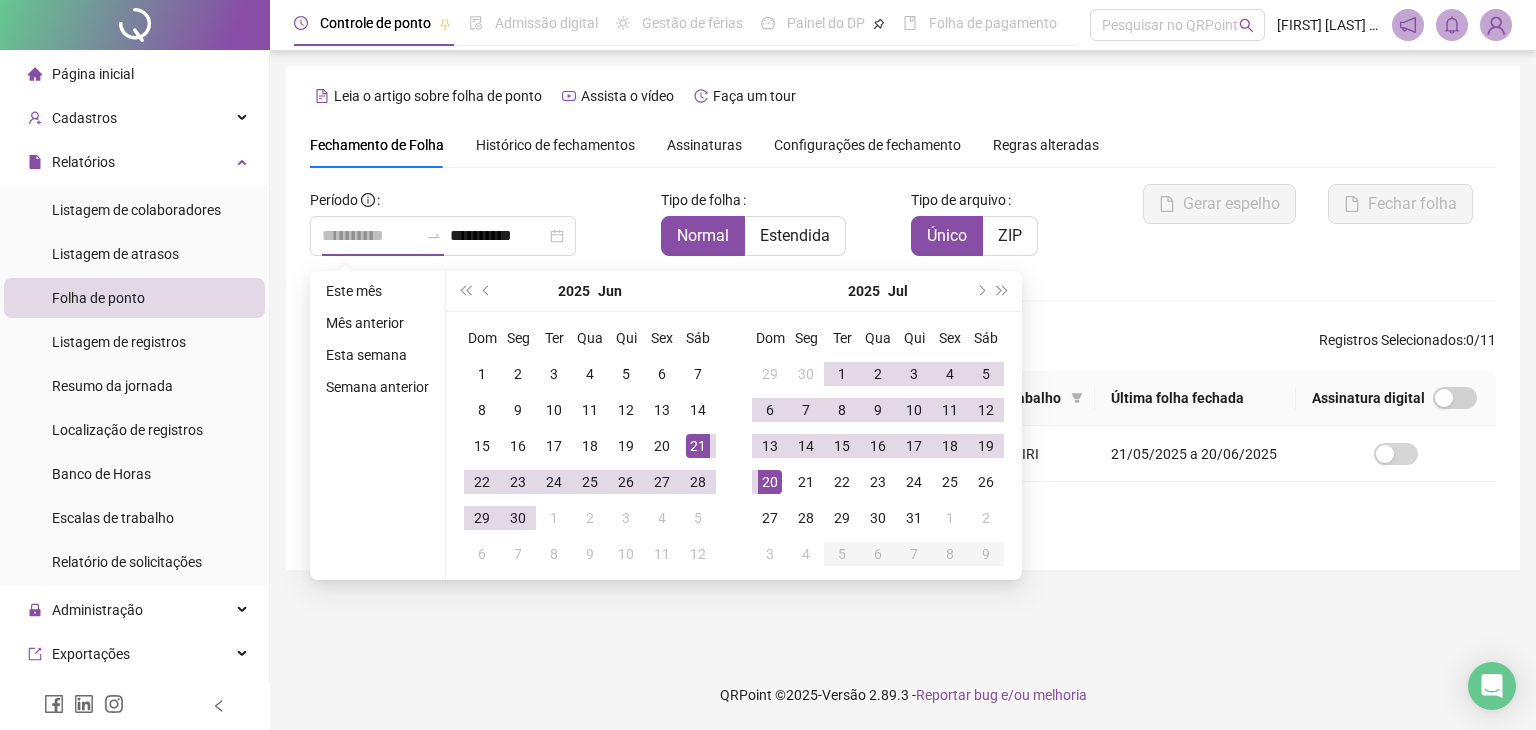 click on "20" at bounding box center [770, 482] 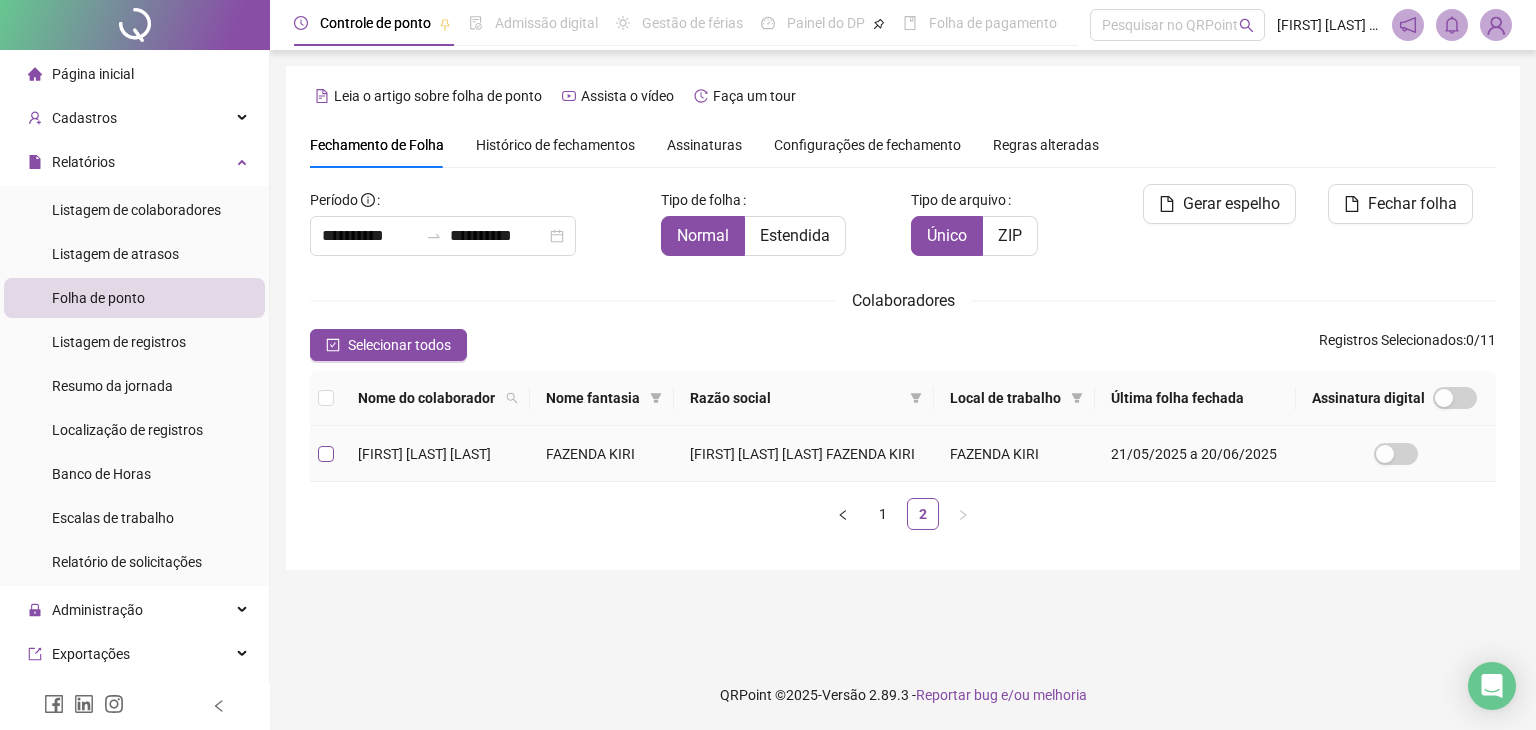 click at bounding box center (326, 454) 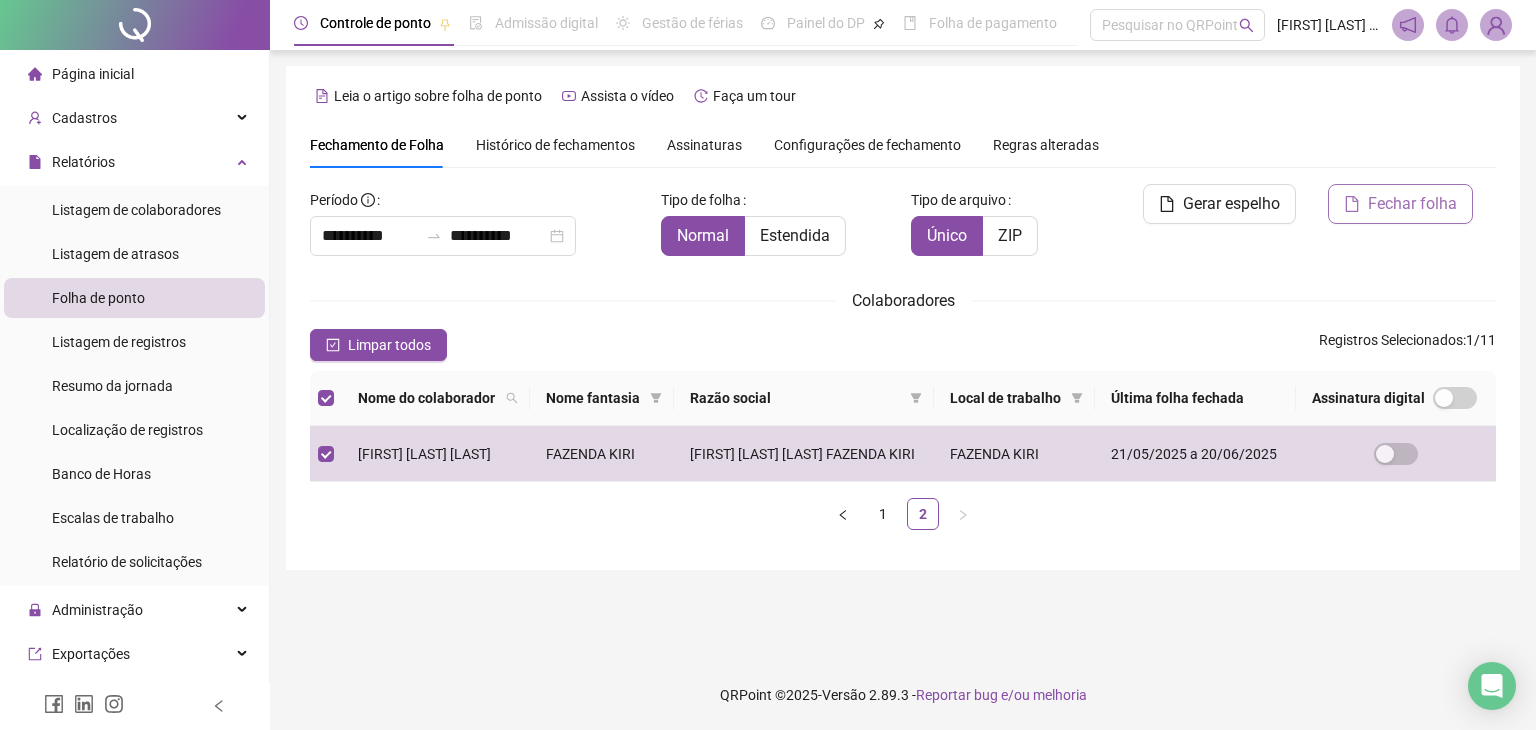 click on "Fechar folha" at bounding box center [1412, 204] 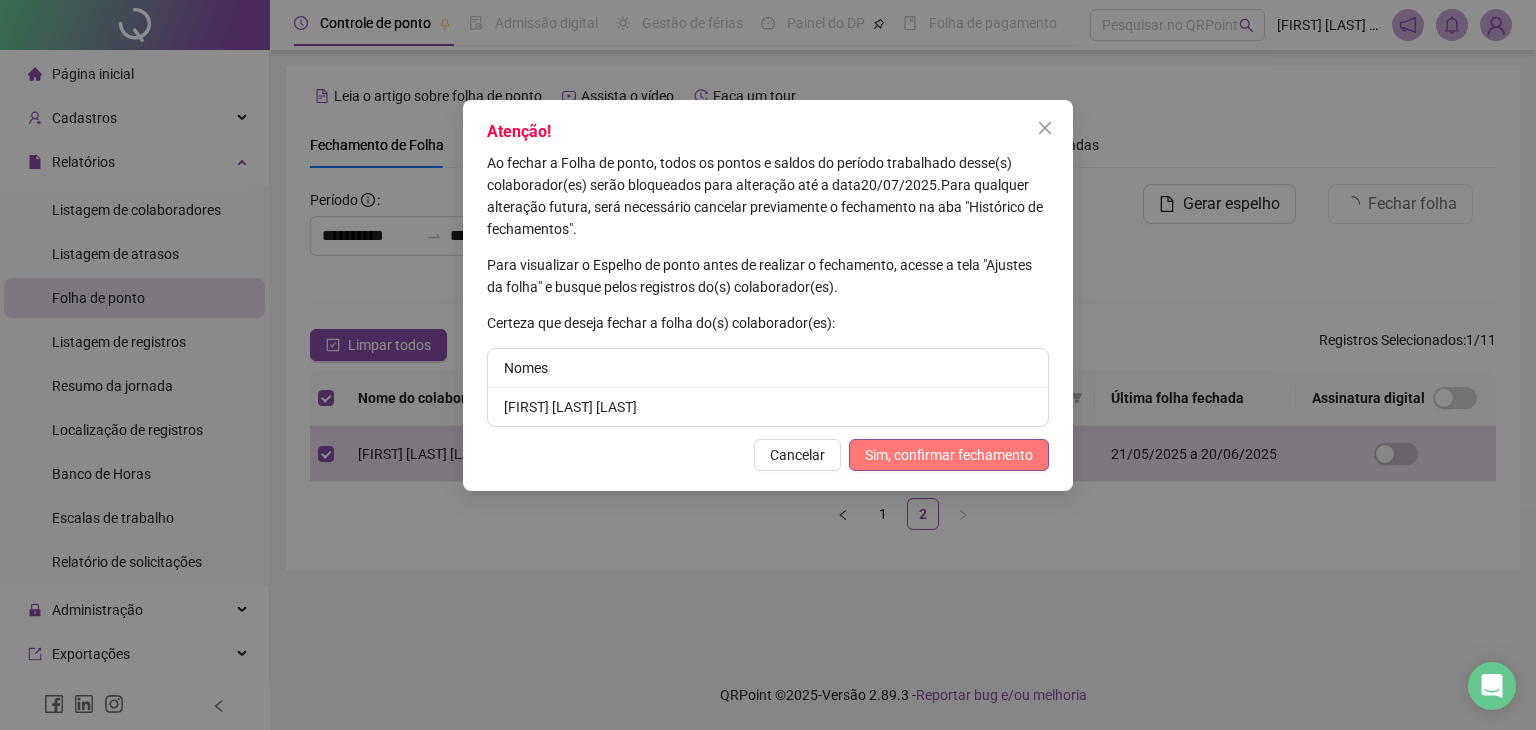 click on "Sim, confirmar fechamento" at bounding box center [949, 455] 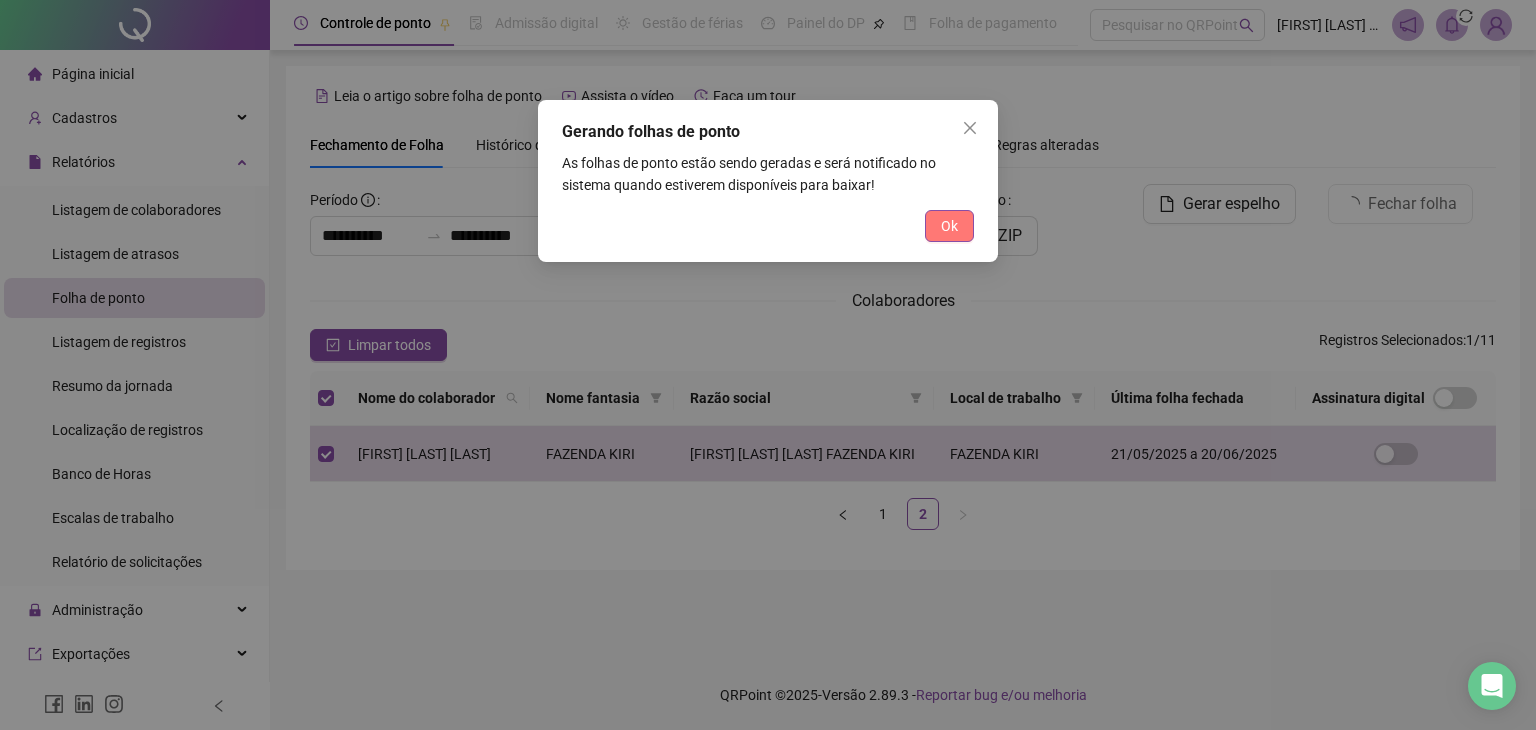 click on "Ok" at bounding box center (949, 226) 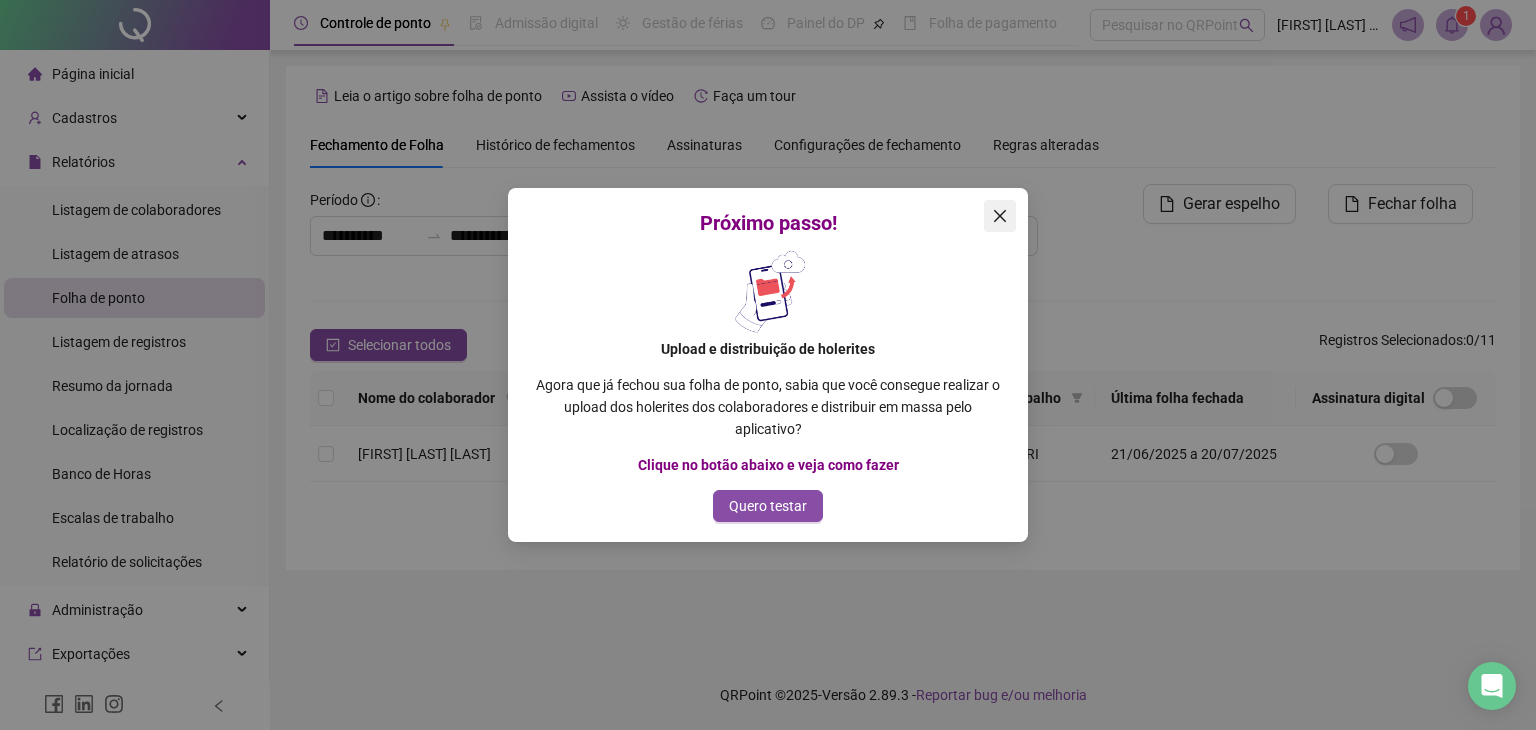click at bounding box center (1000, 216) 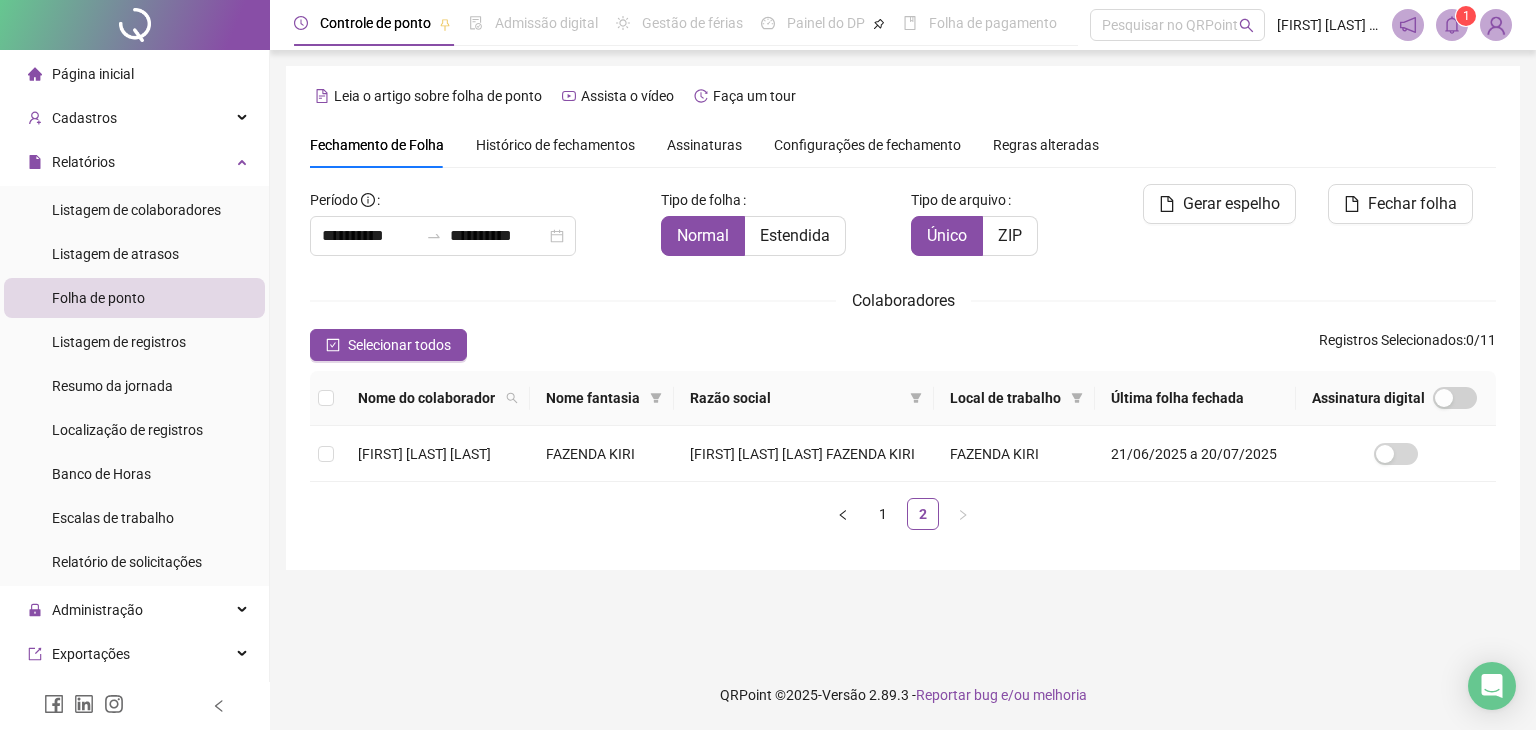 click 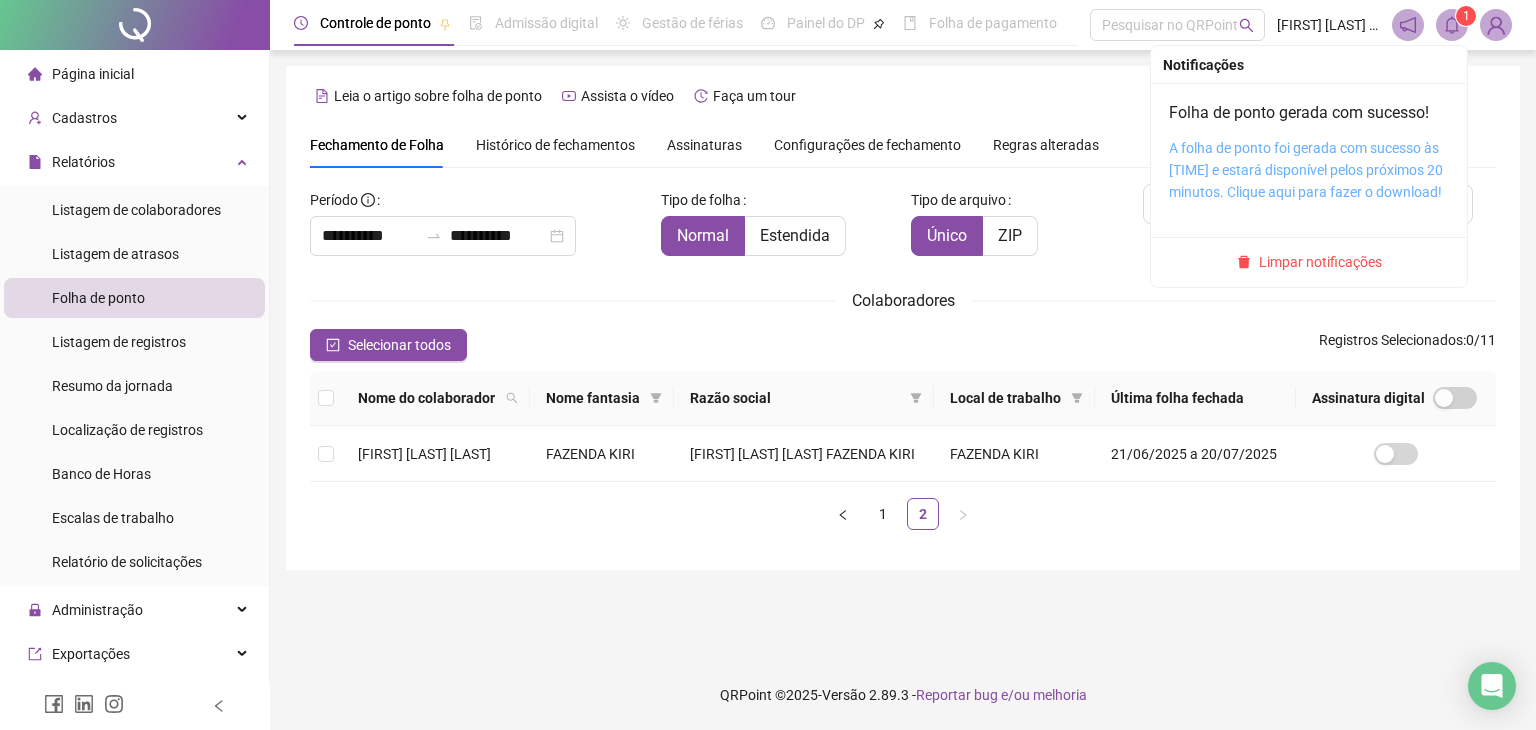 click on "A folha de ponto foi gerada com sucesso às [TIME] e estará disponível pelos próximos 20 minutos.
Clique aqui para fazer o download!" at bounding box center [1306, 170] 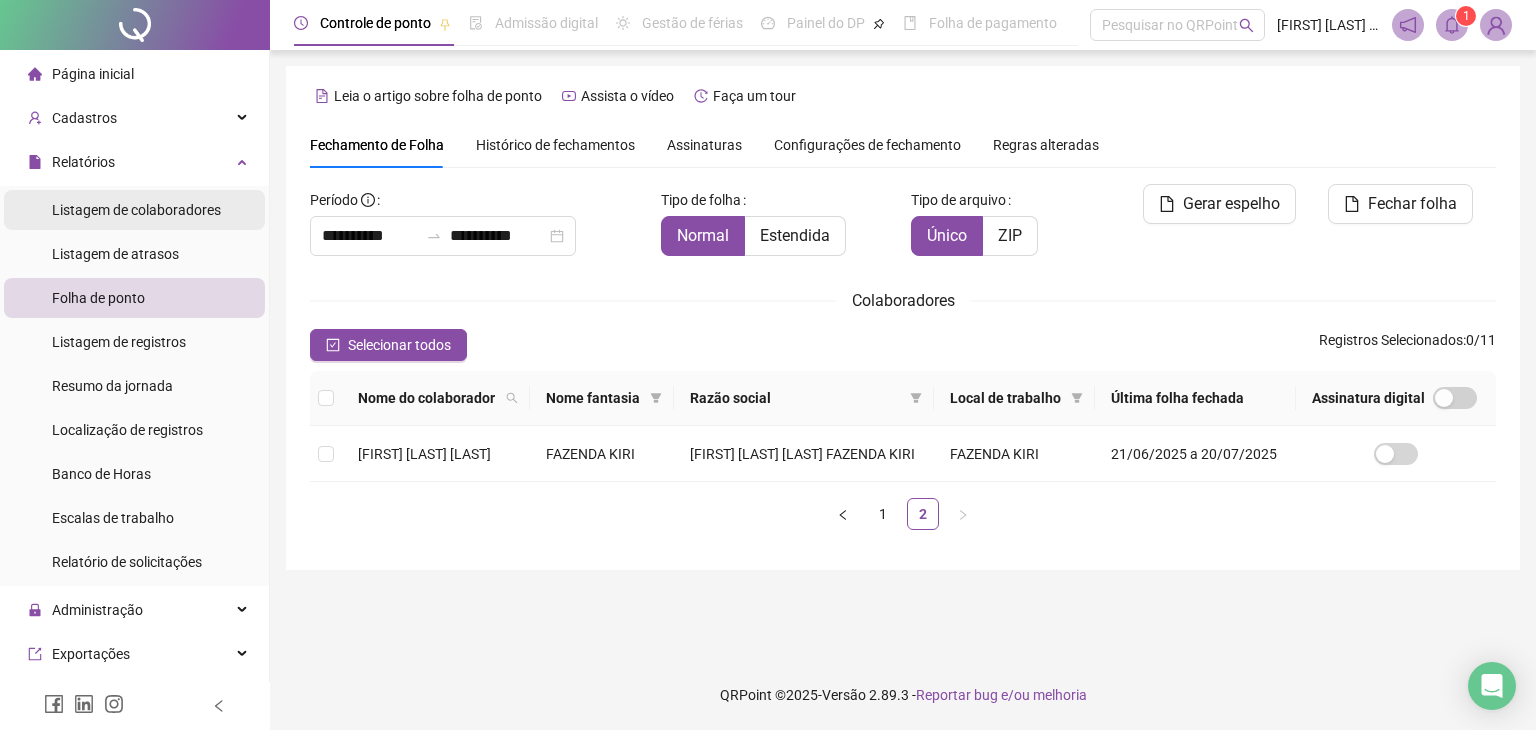 click on "Listagem de colaboradores" at bounding box center (136, 210) 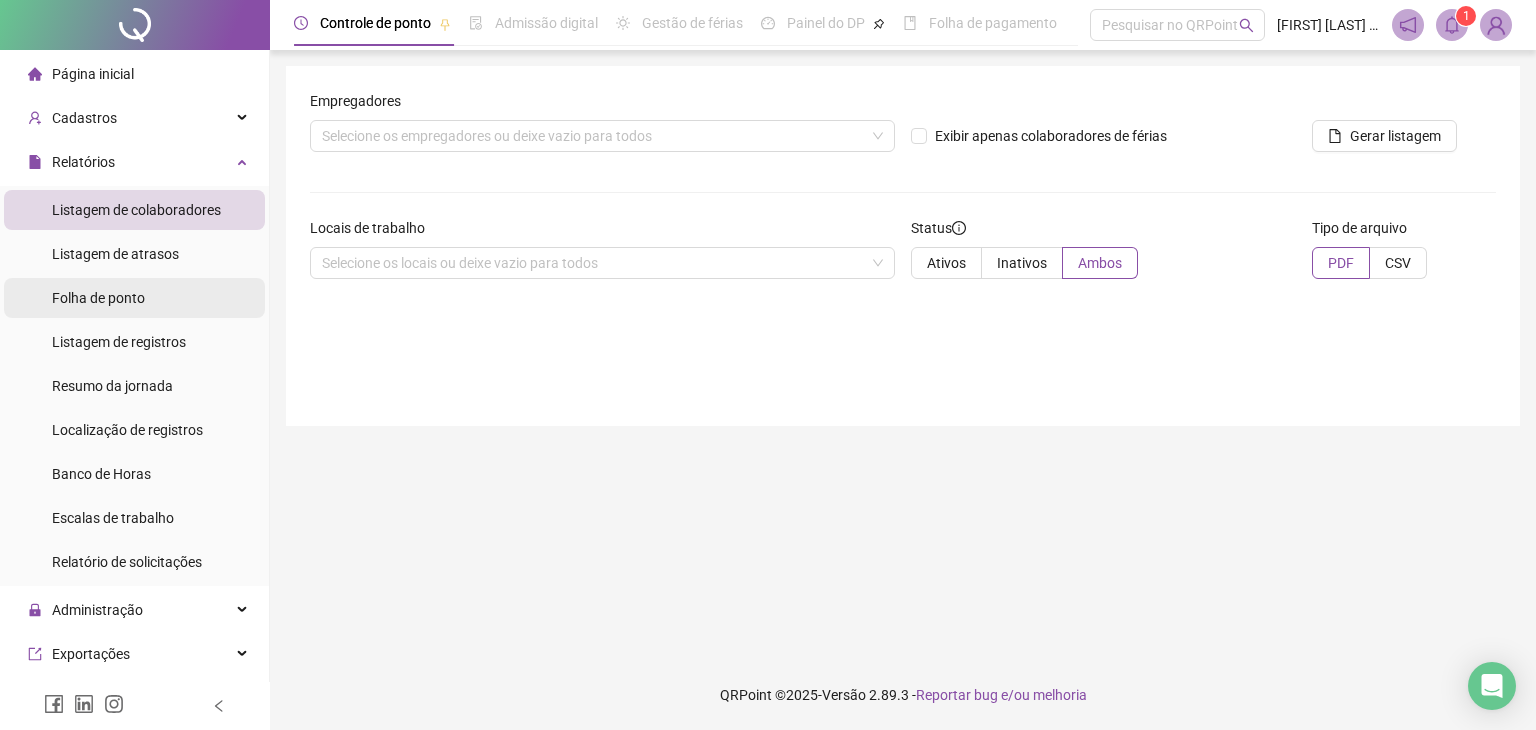 click on "Folha de ponto" at bounding box center (98, 298) 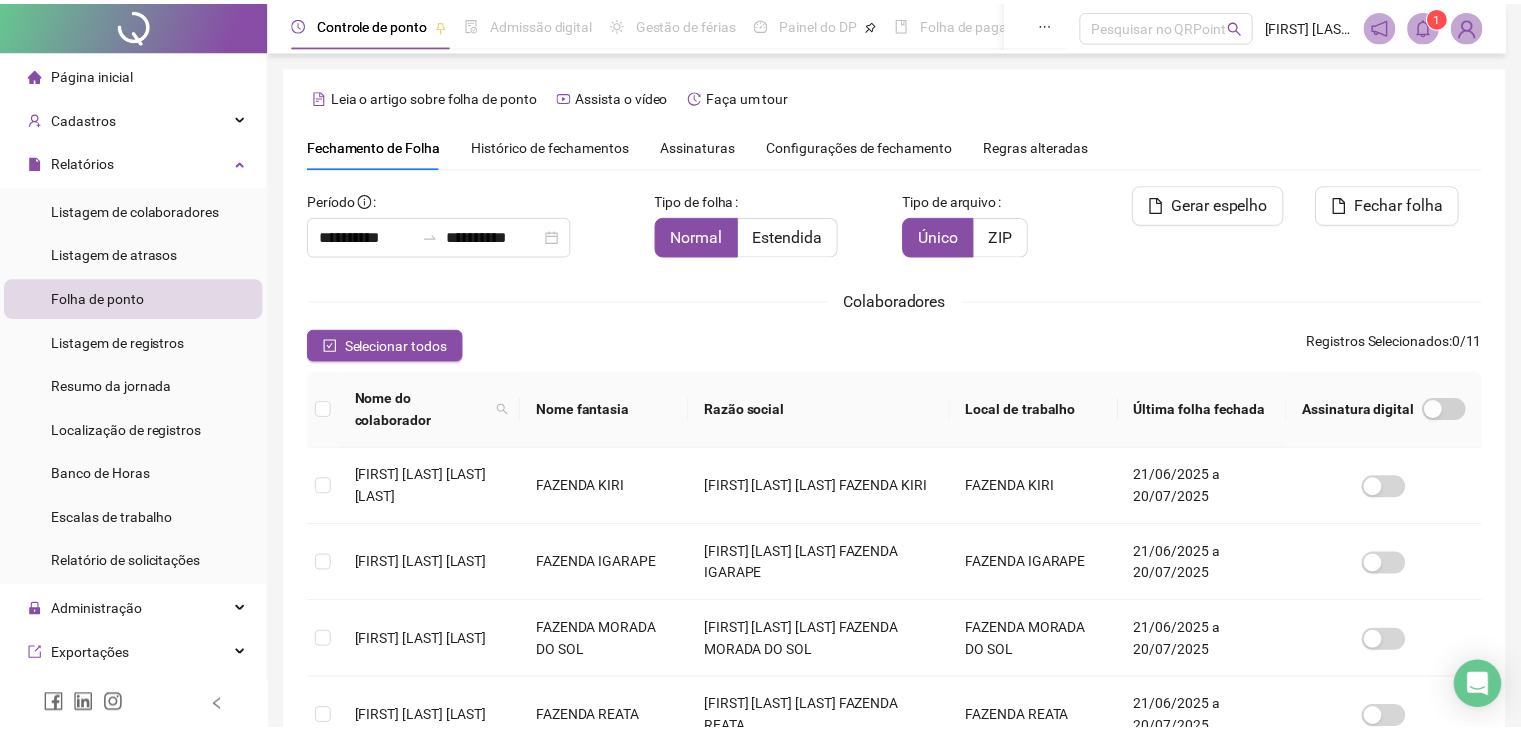 scroll, scrollTop: 44, scrollLeft: 0, axis: vertical 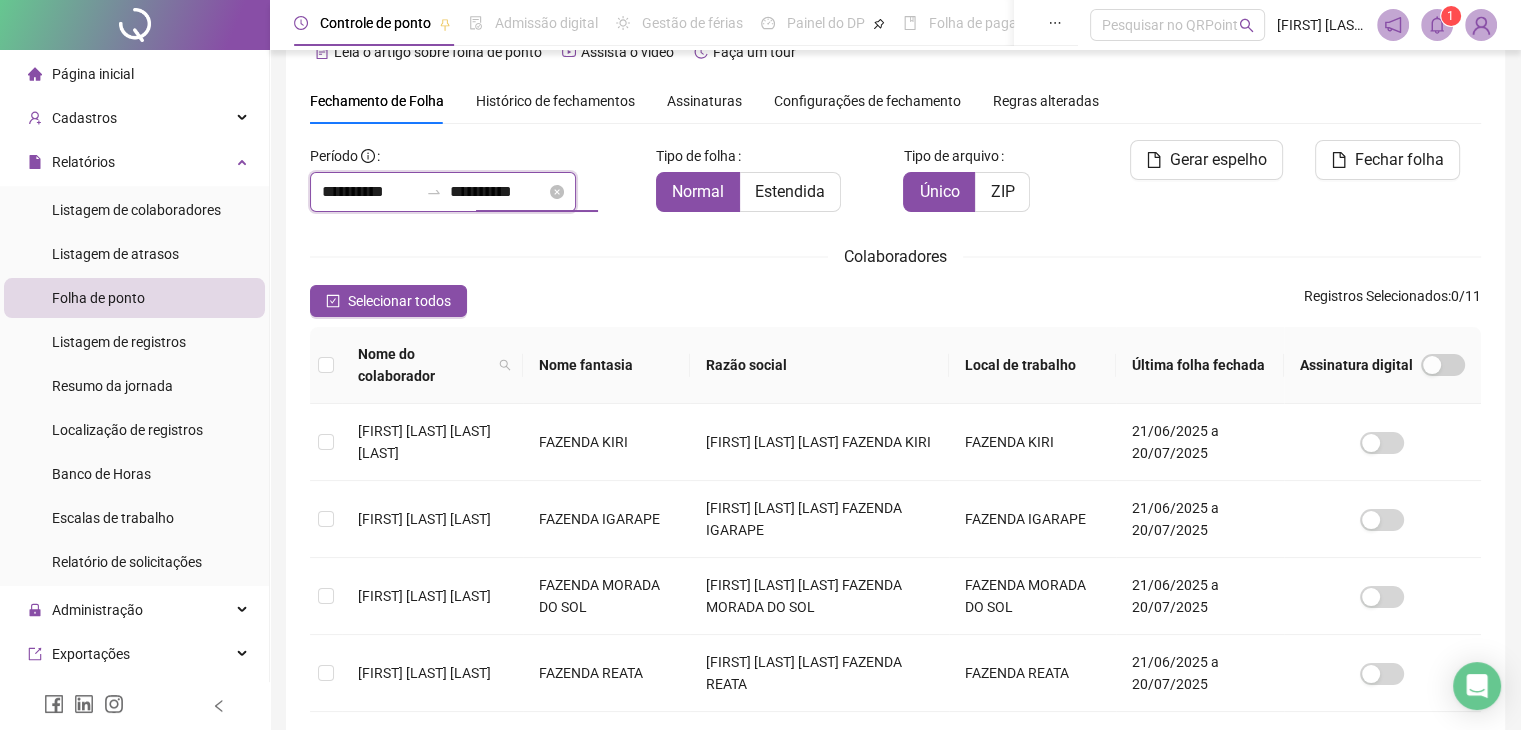 click on "**********" at bounding box center (498, 192) 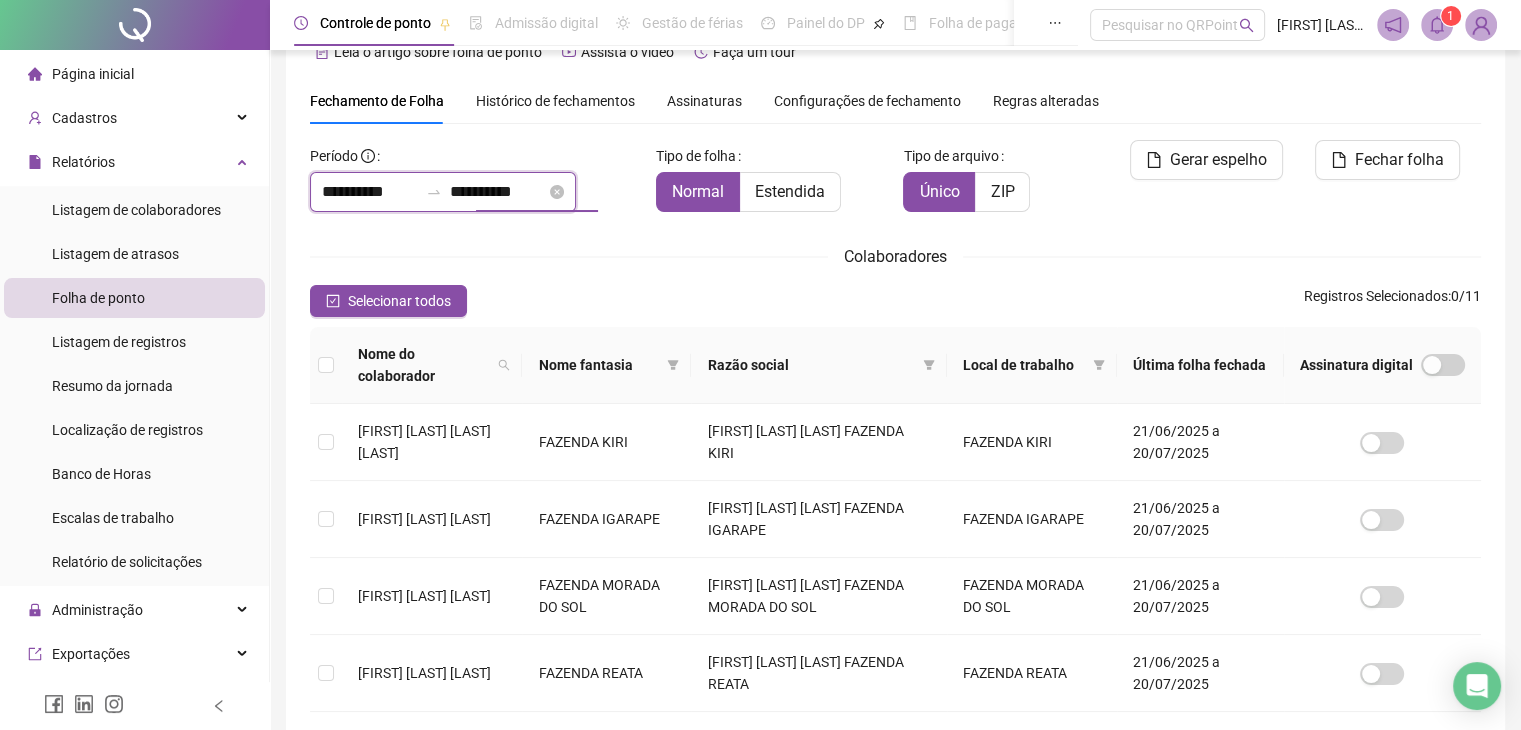 click on "**********" at bounding box center [498, 192] 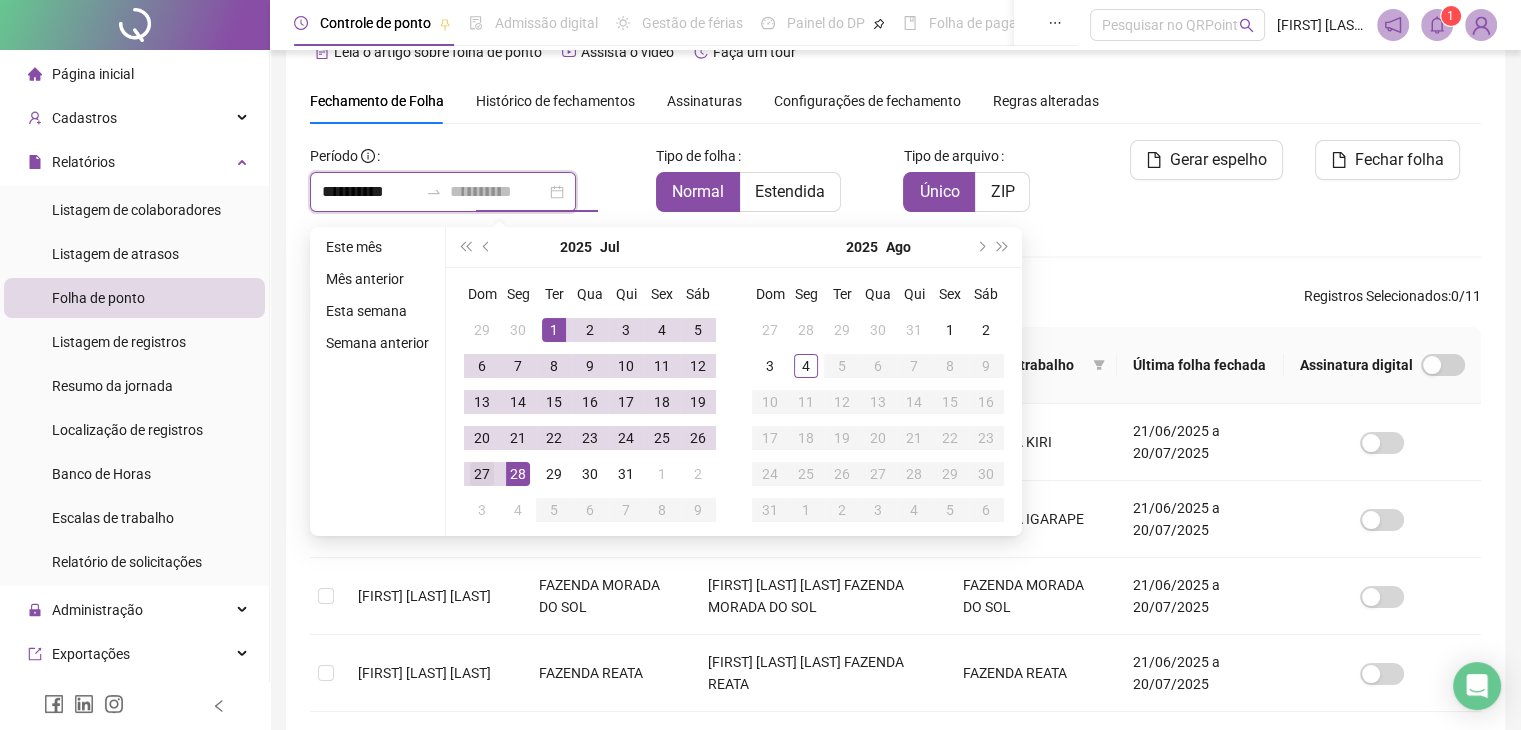 type on "**********" 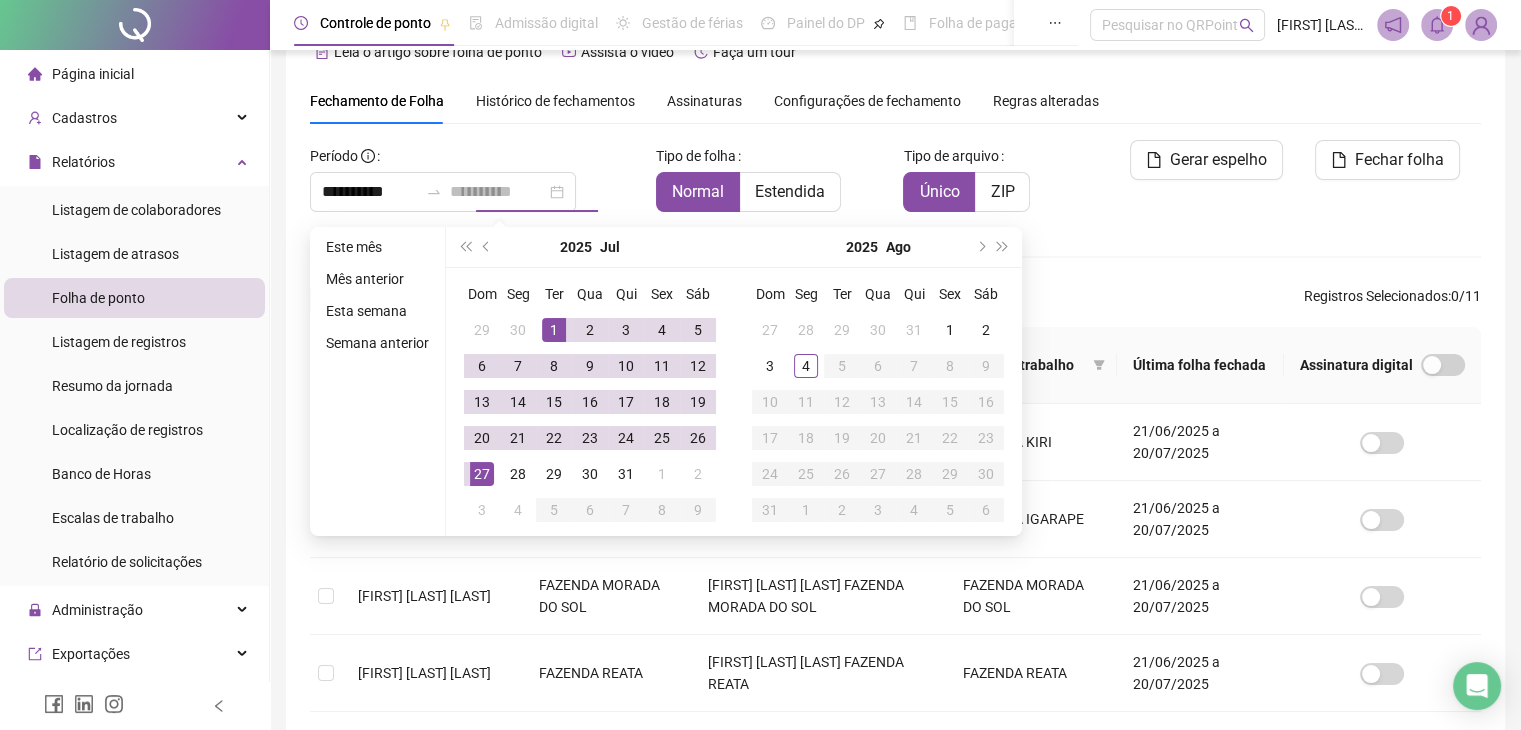 click on "27" at bounding box center [482, 474] 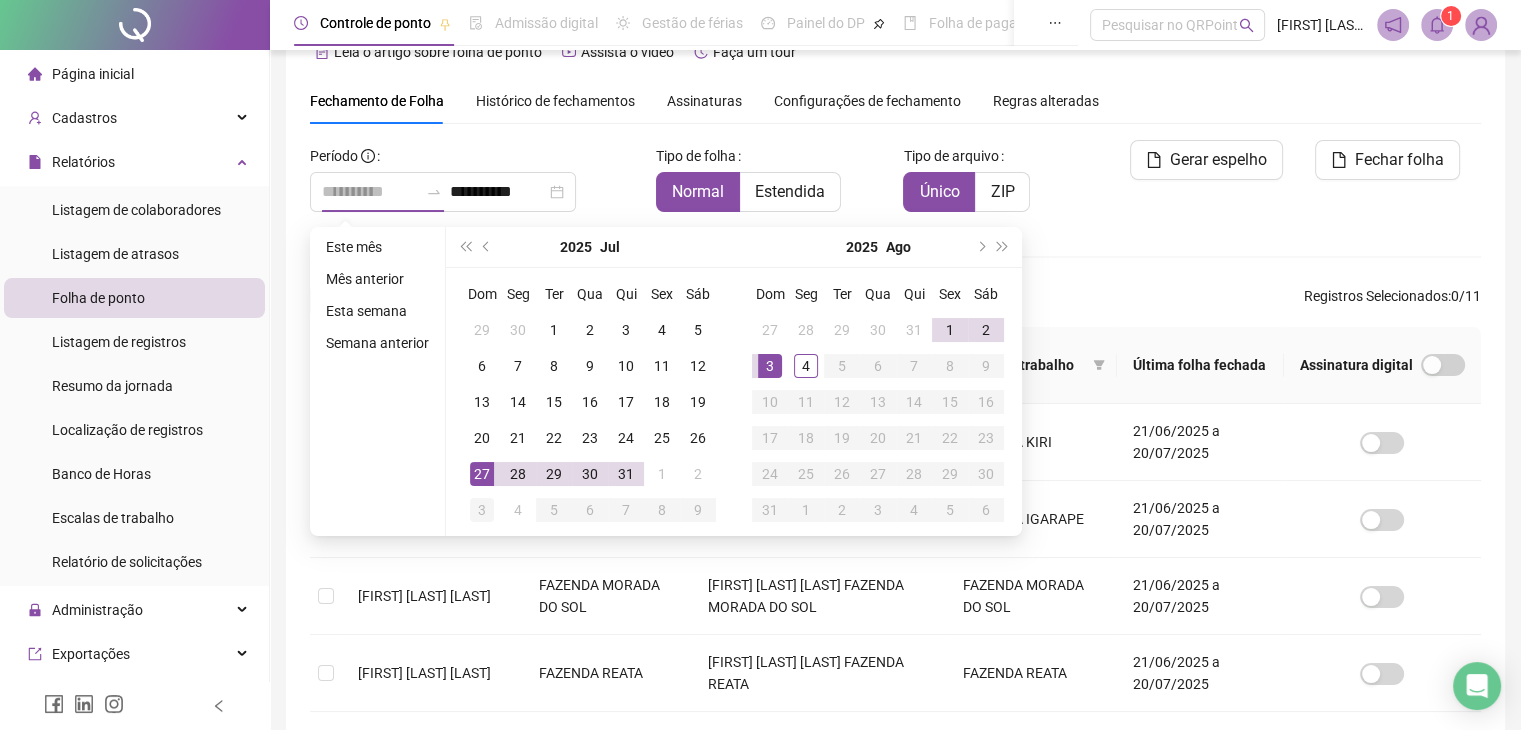 click on "3" at bounding box center (482, 510) 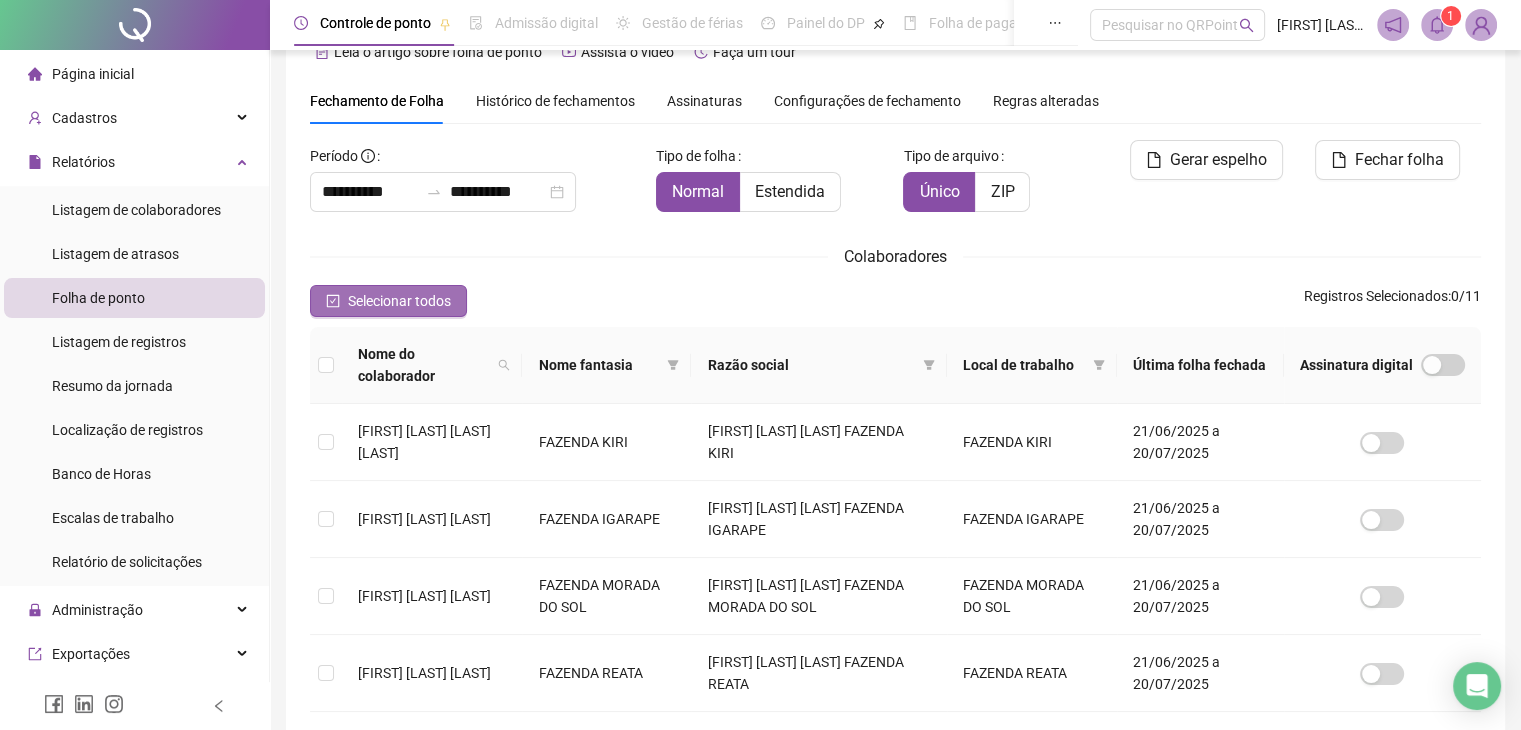 click on "Selecionar todos" at bounding box center (399, 301) 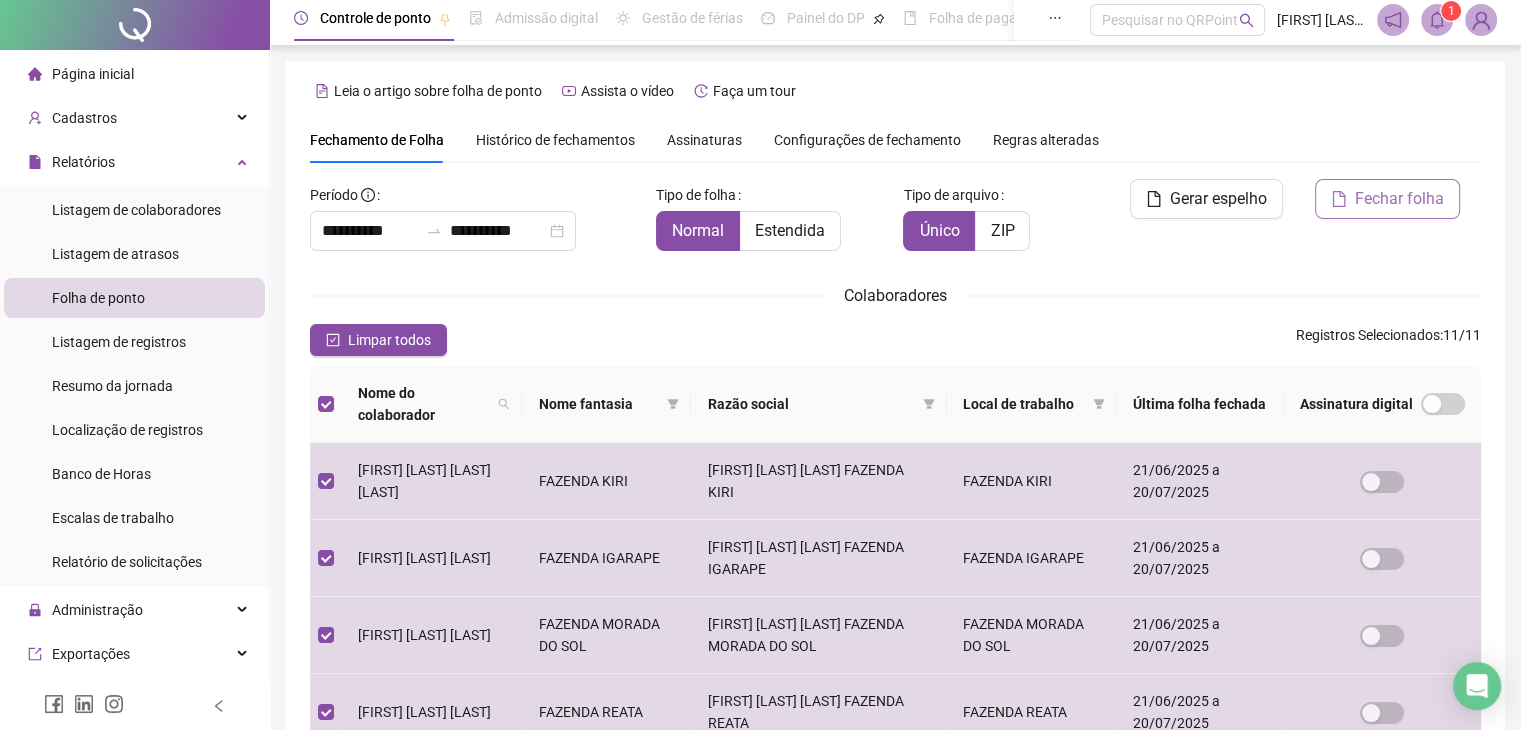 scroll, scrollTop: 0, scrollLeft: 0, axis: both 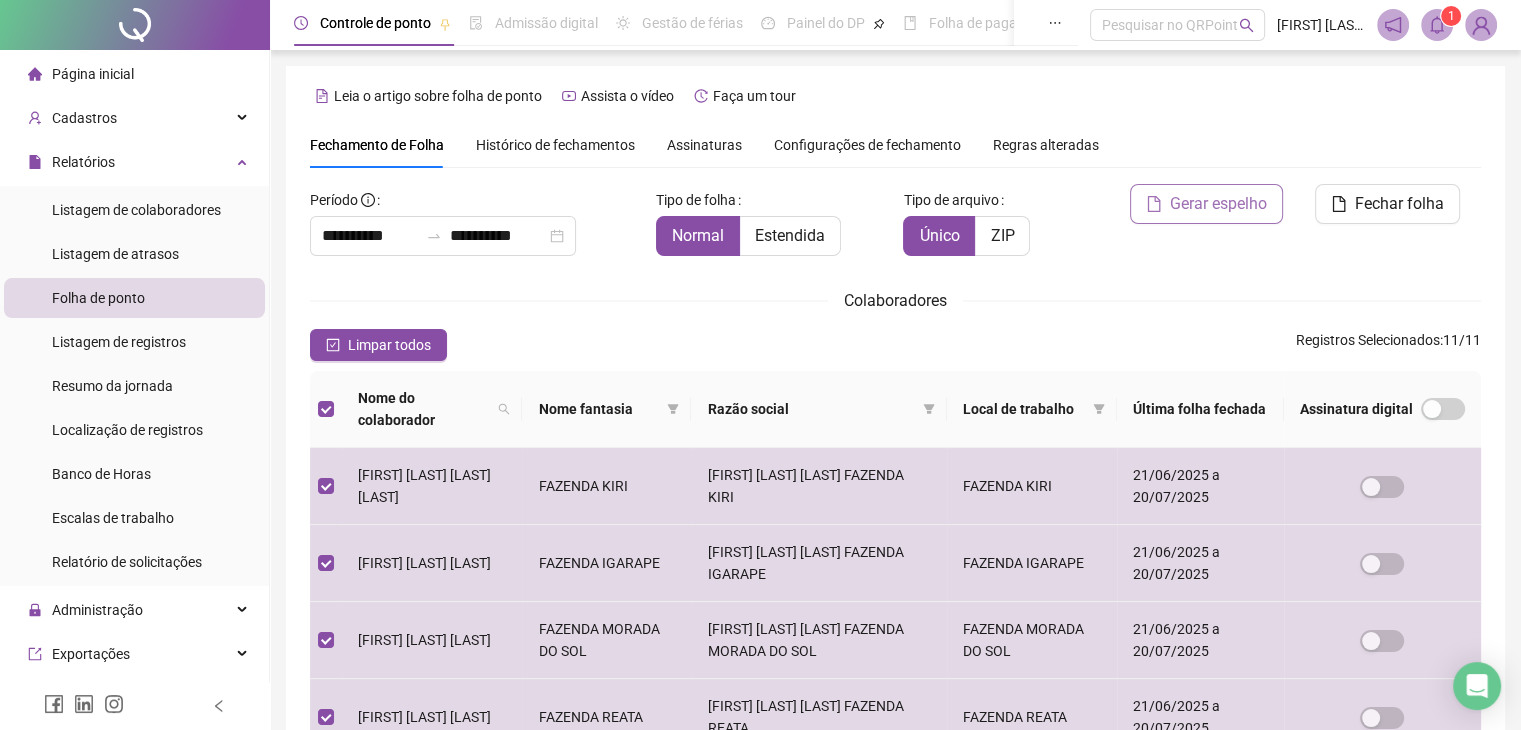 click 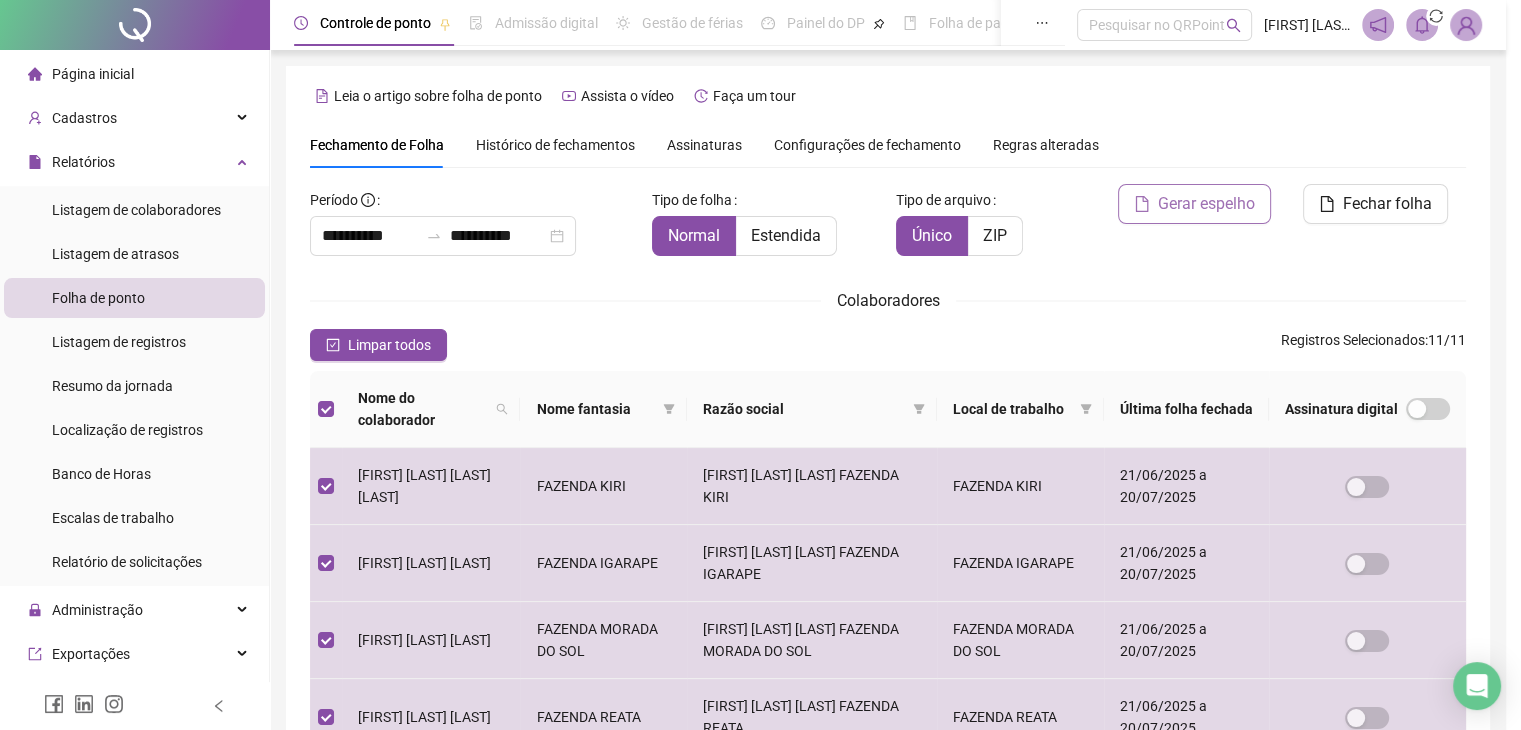 scroll, scrollTop: 44, scrollLeft: 0, axis: vertical 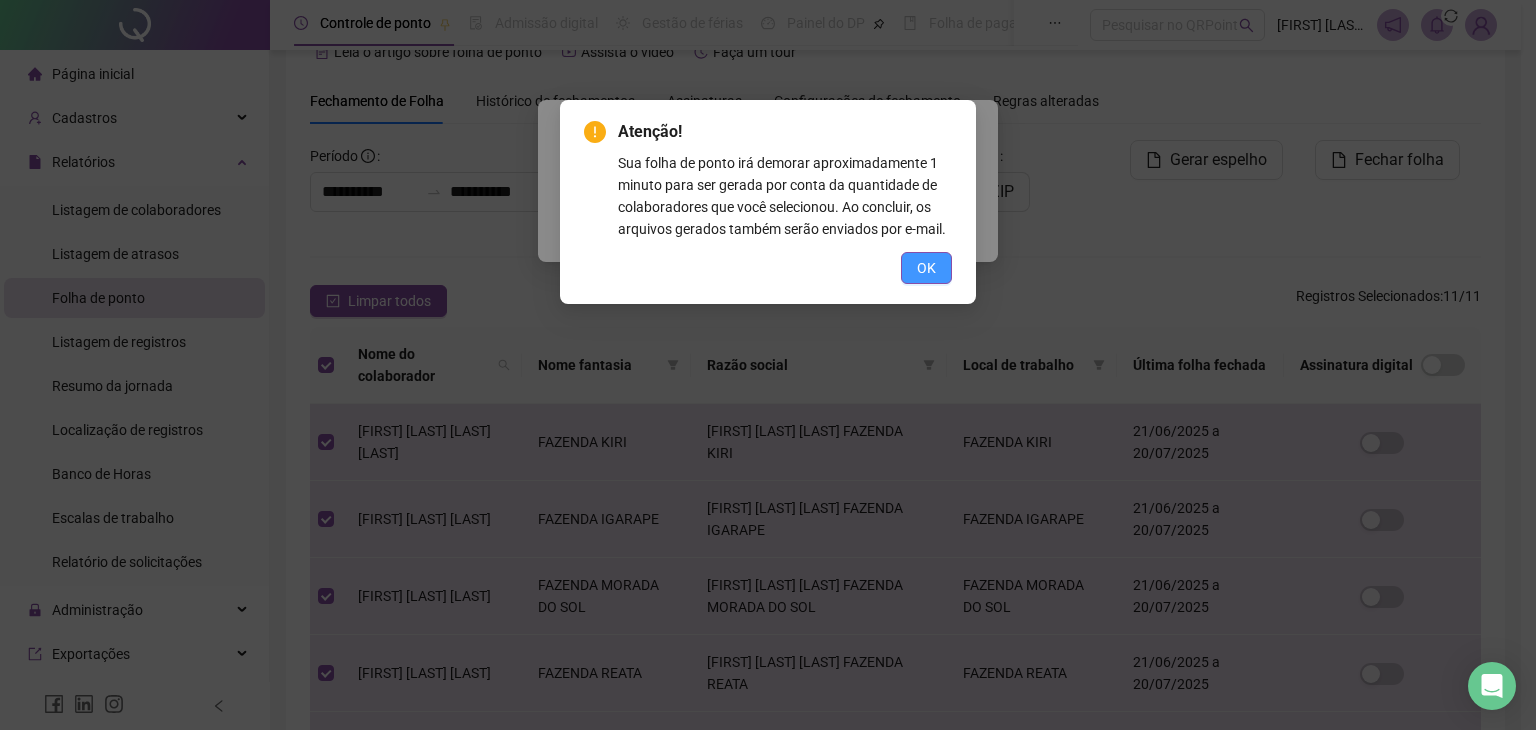 click on "OK" at bounding box center (926, 268) 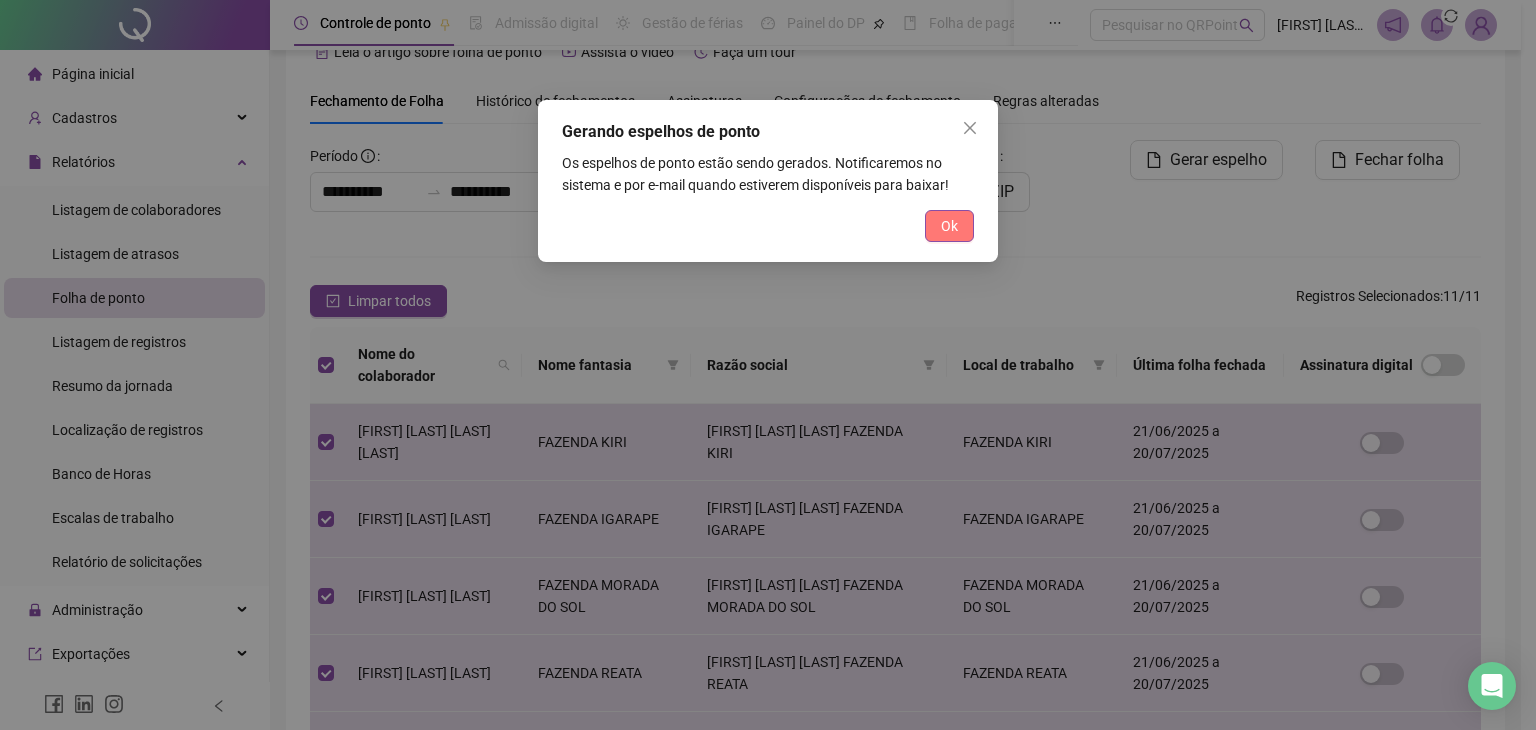 click on "Ok" at bounding box center [949, 226] 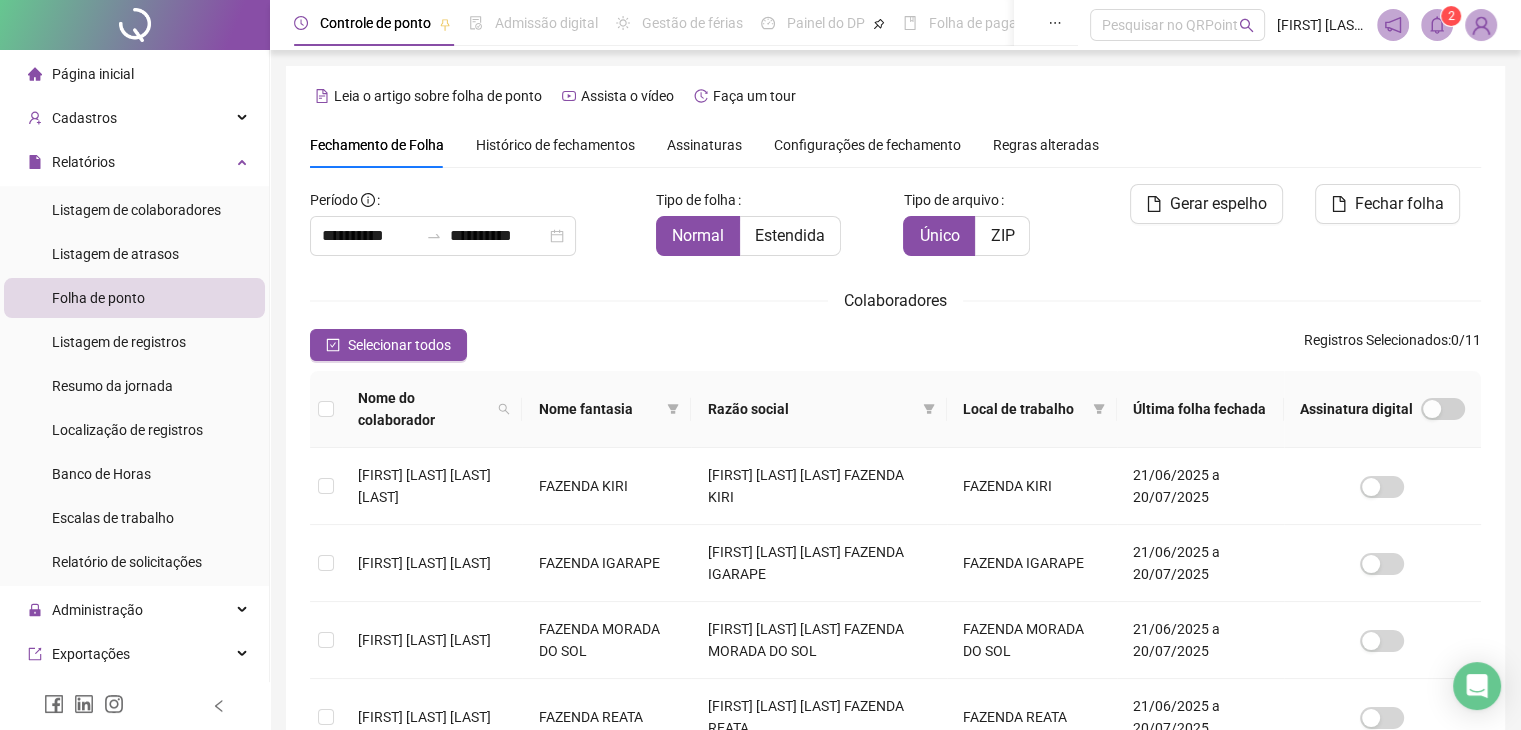 scroll, scrollTop: 44, scrollLeft: 0, axis: vertical 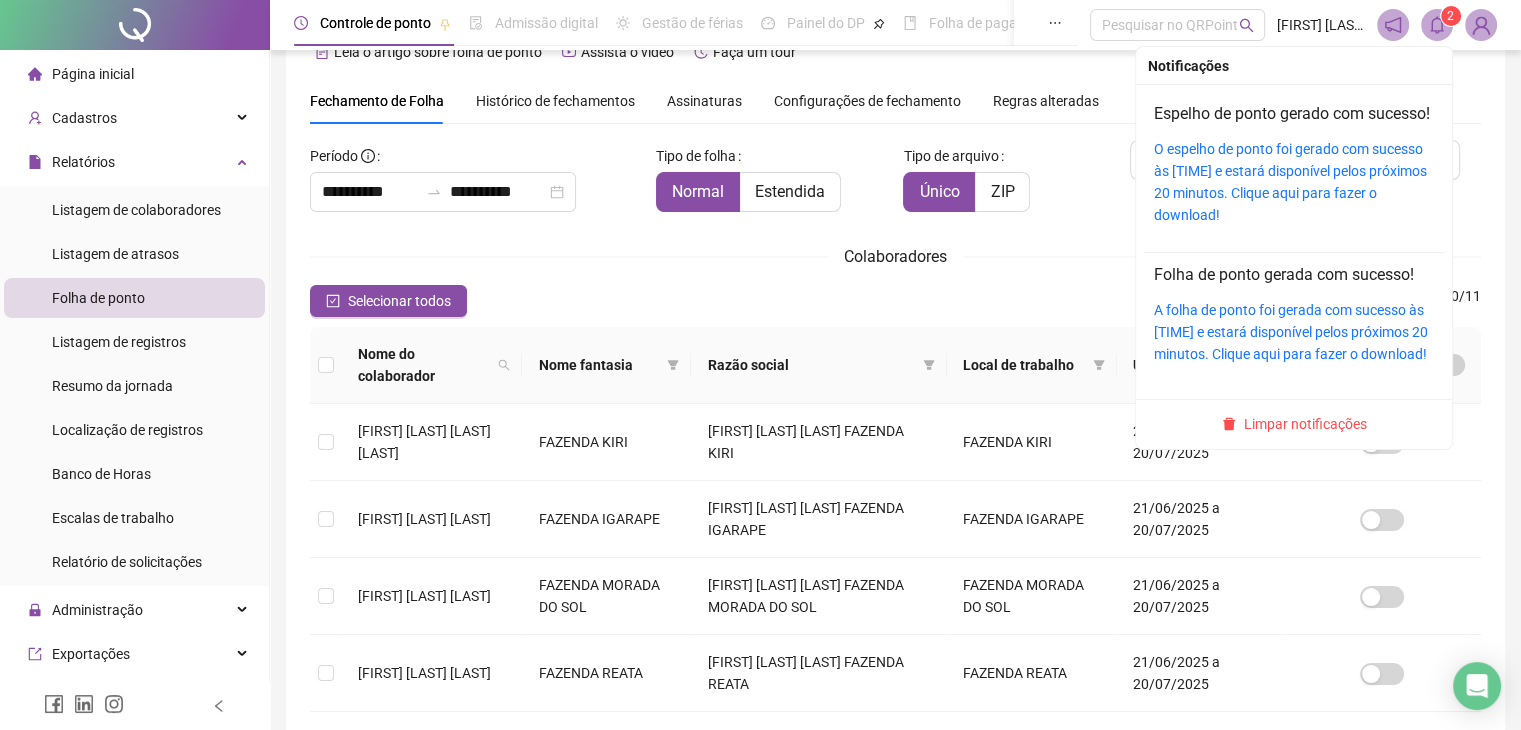 click 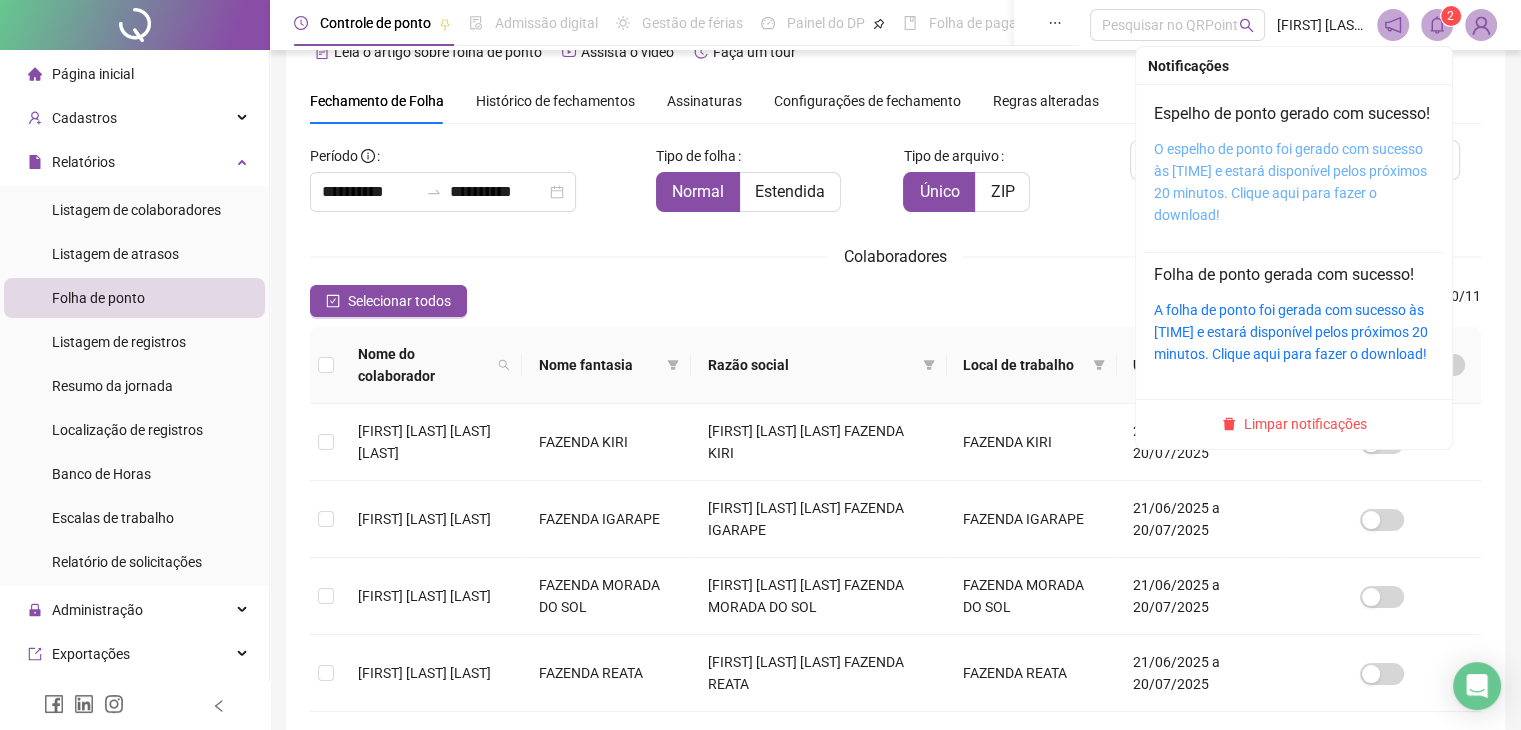 click on "O espelho de ponto foi gerado com sucesso às [TIME] e estará disponível pelos próximos 20 minutos.
Clique aqui para fazer o download!" at bounding box center [1290, 182] 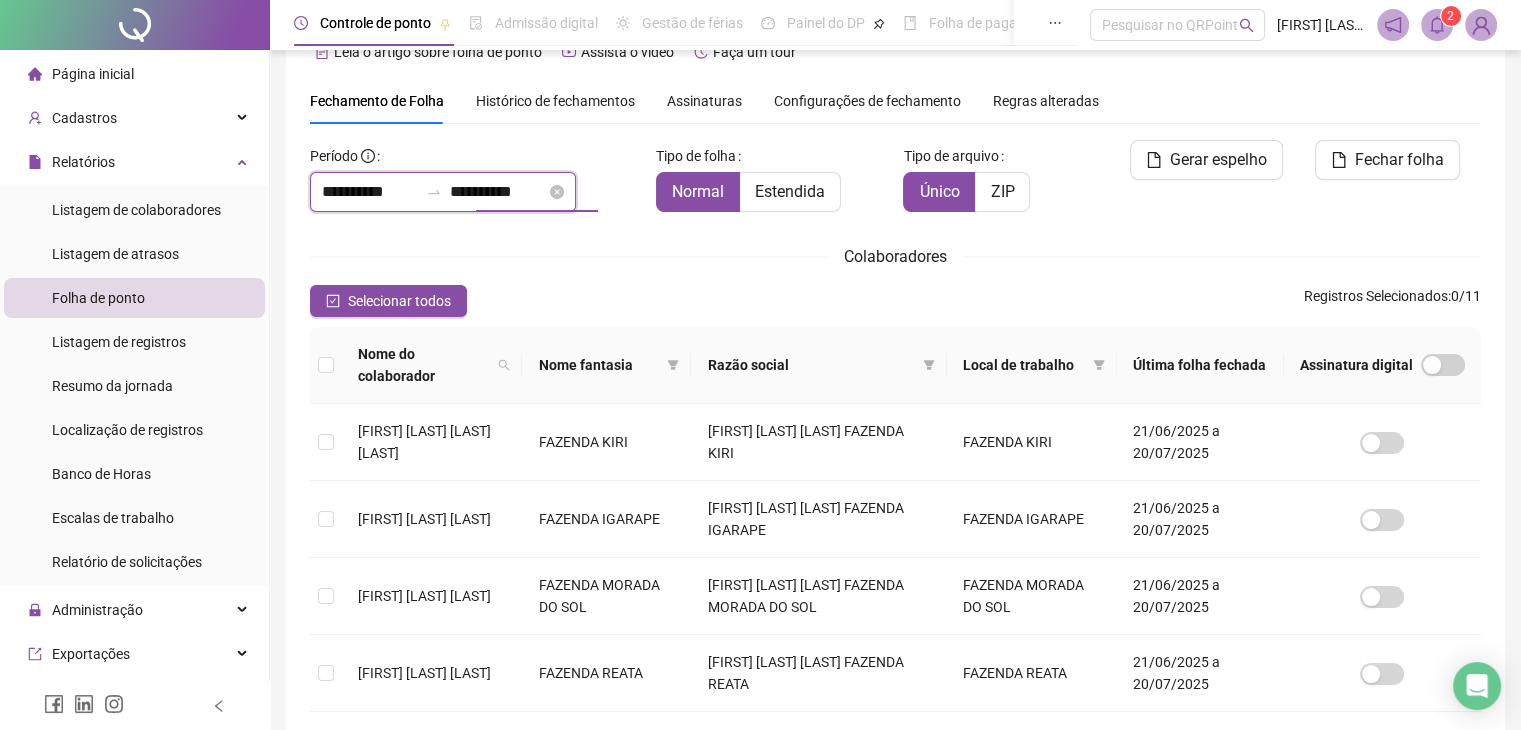 click on "**********" at bounding box center [498, 192] 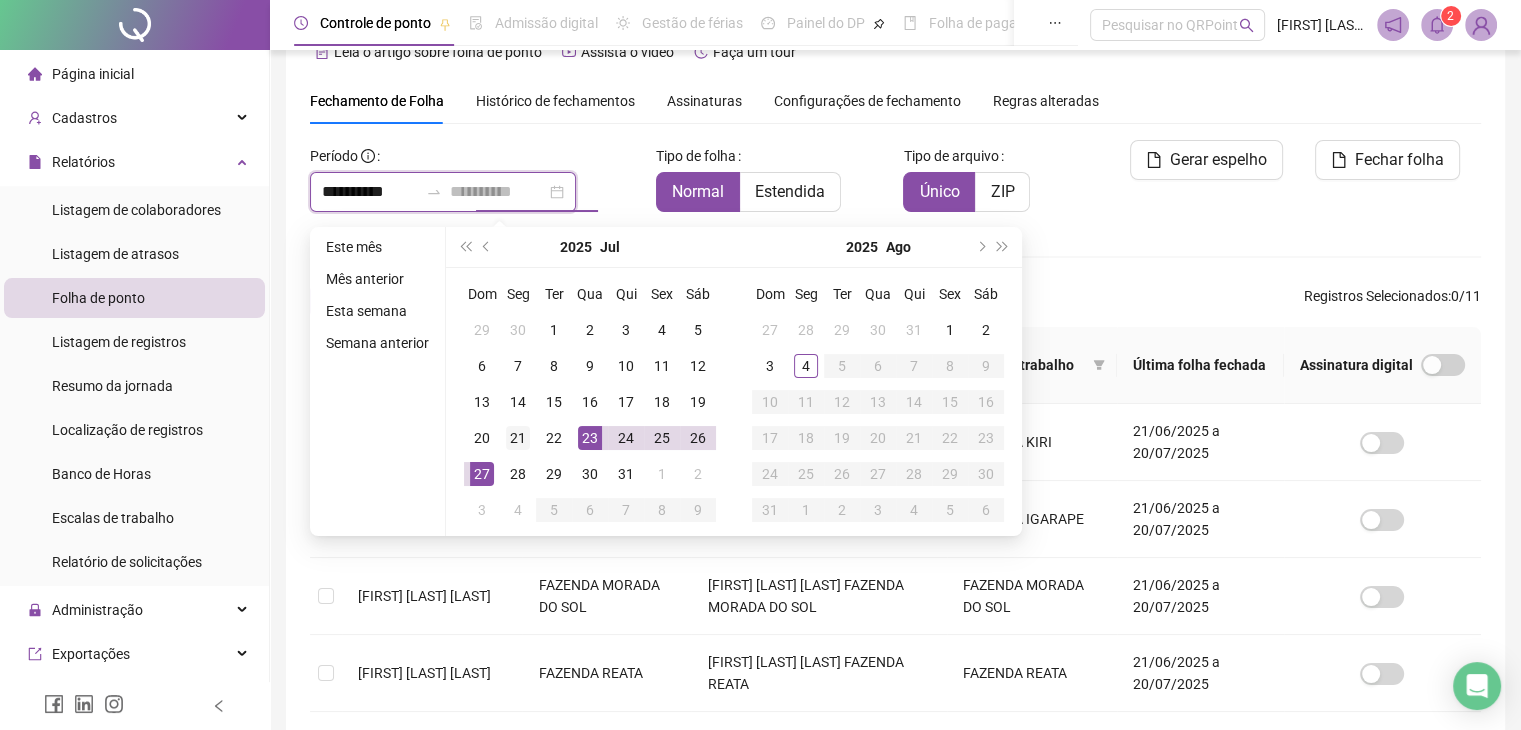 type on "**********" 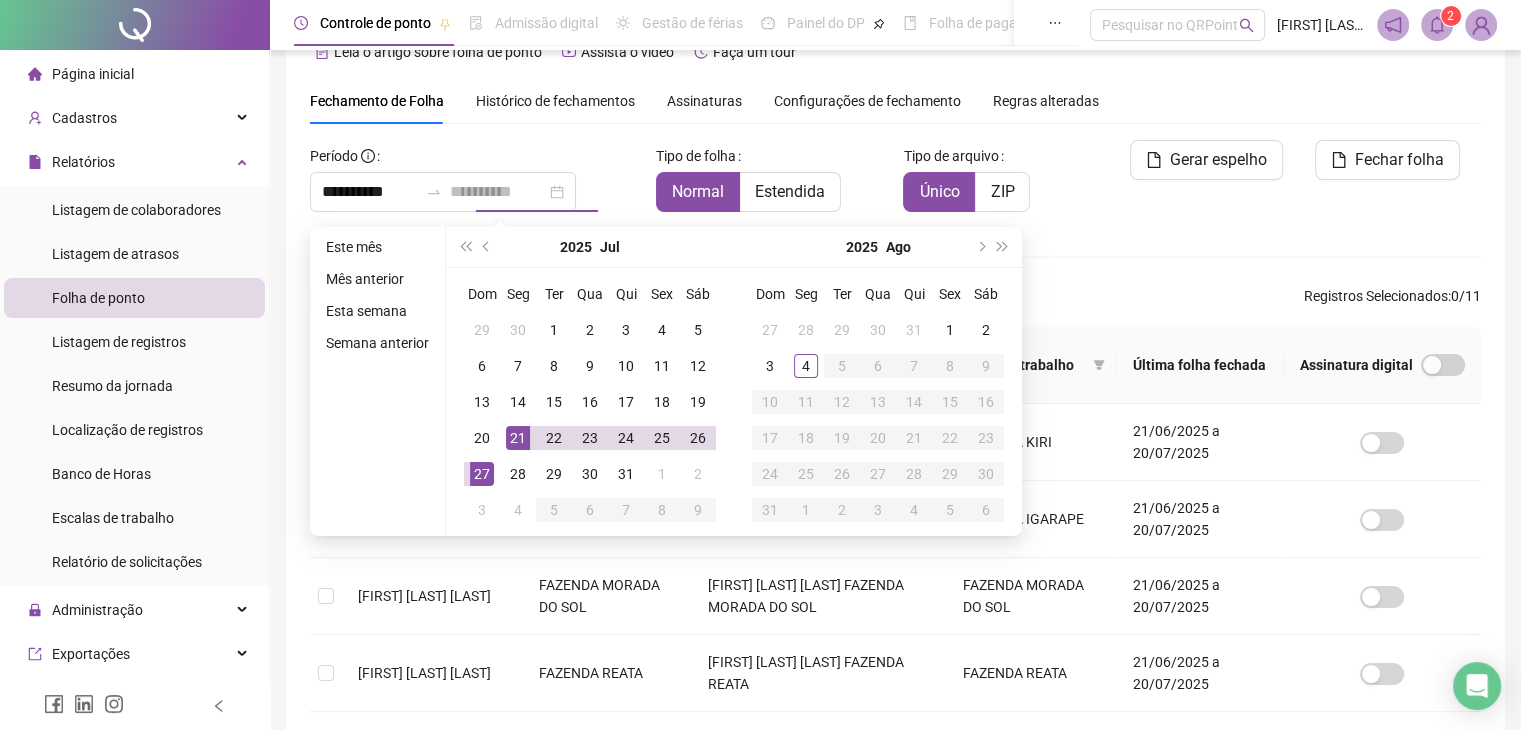 click on "21" at bounding box center (518, 438) 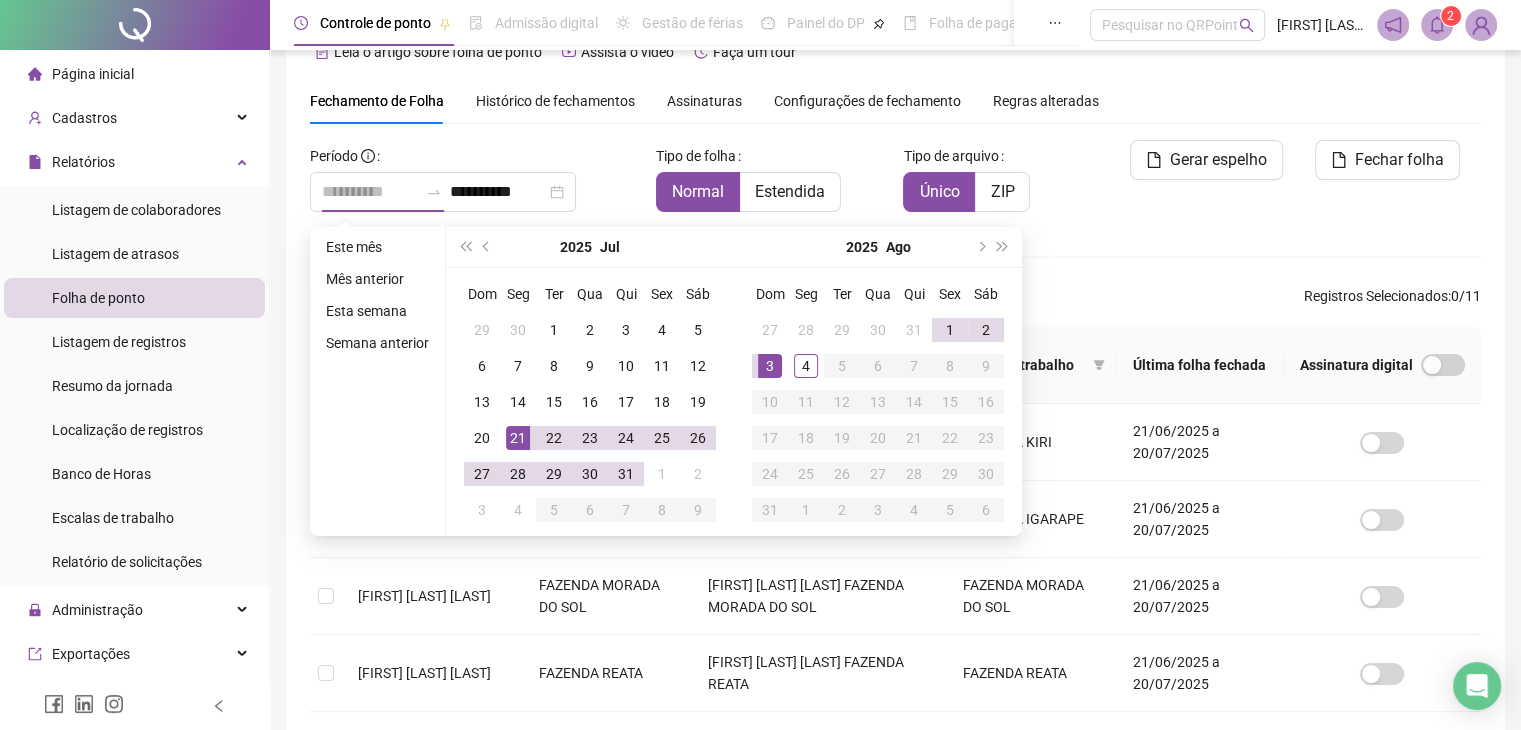 click on "3" at bounding box center [770, 366] 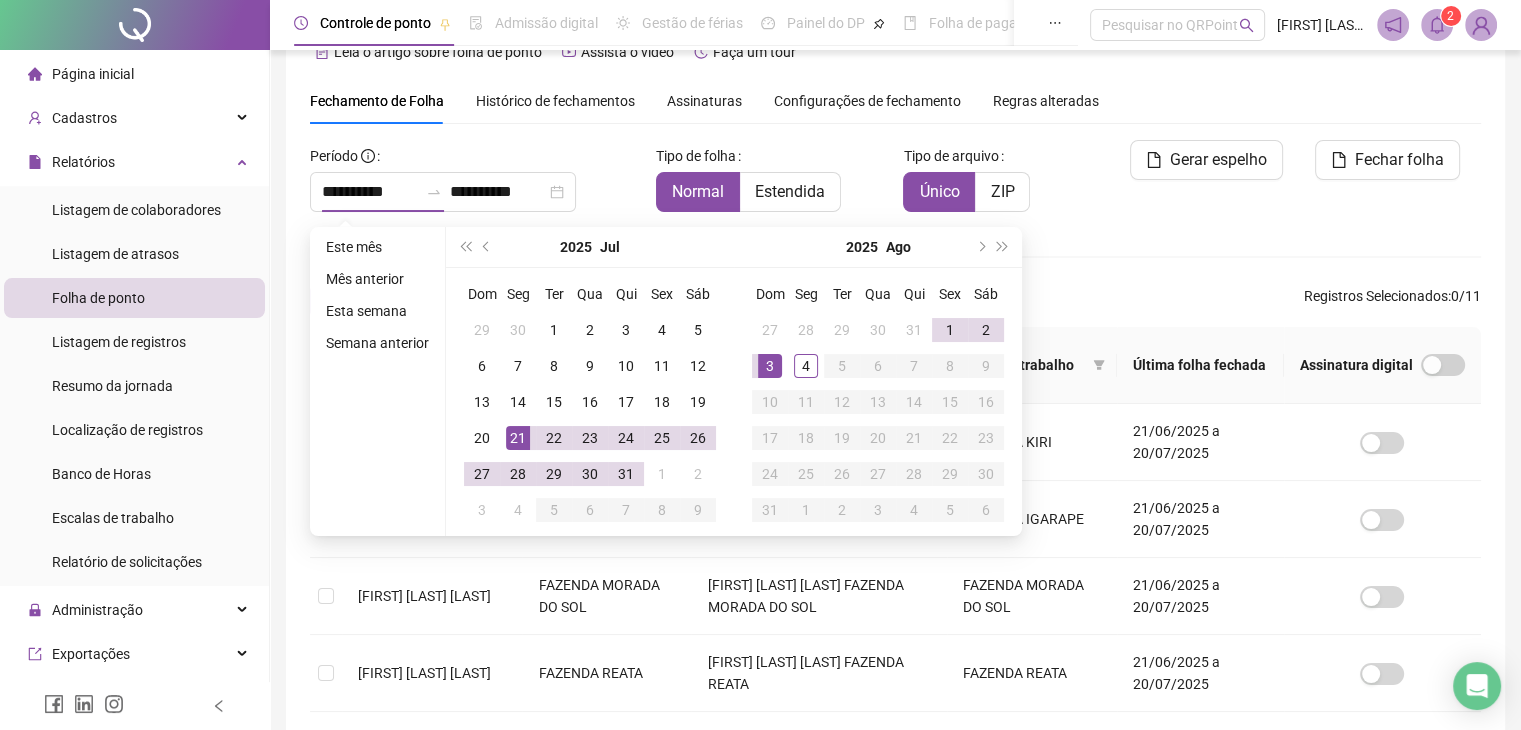 type on "**********" 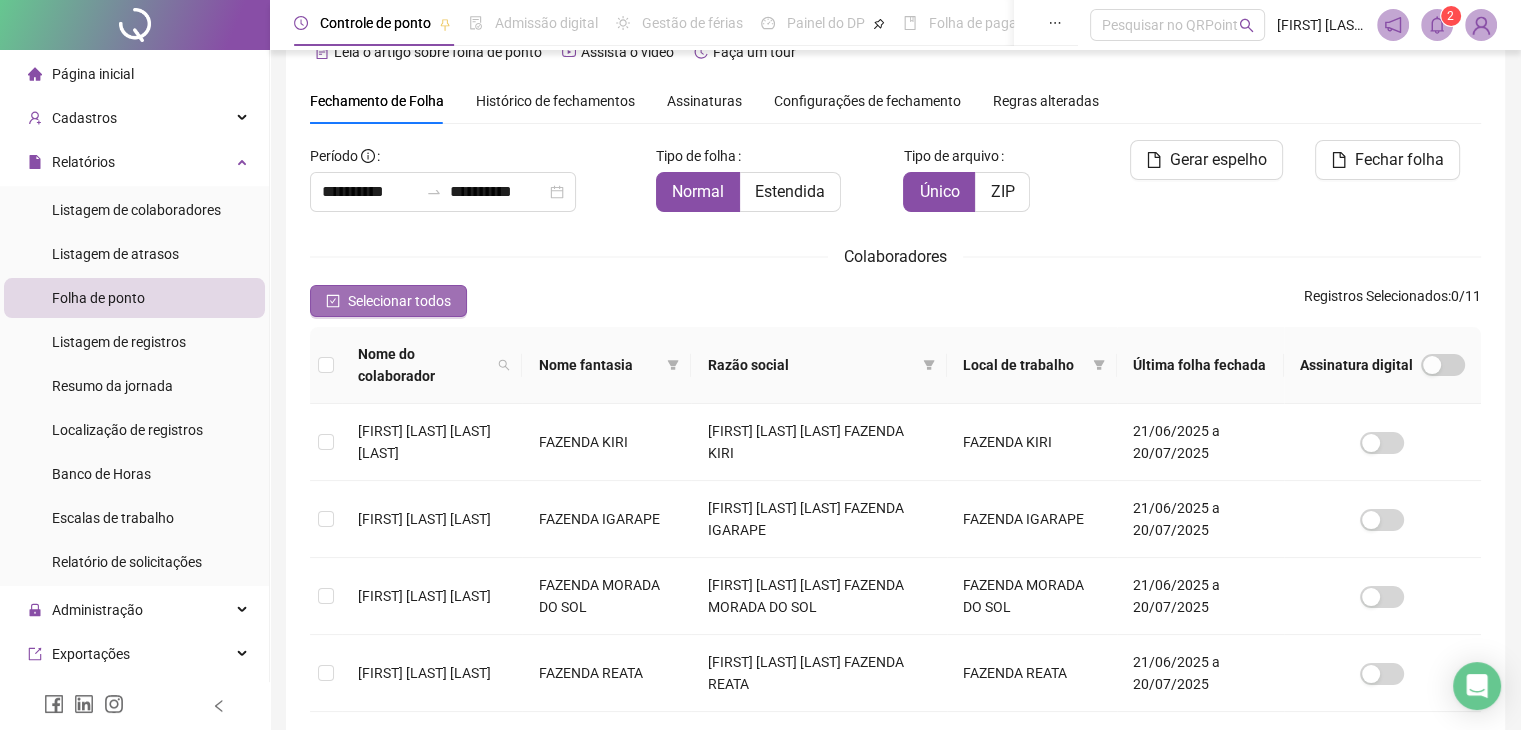 click on "Selecionar todos" at bounding box center [399, 301] 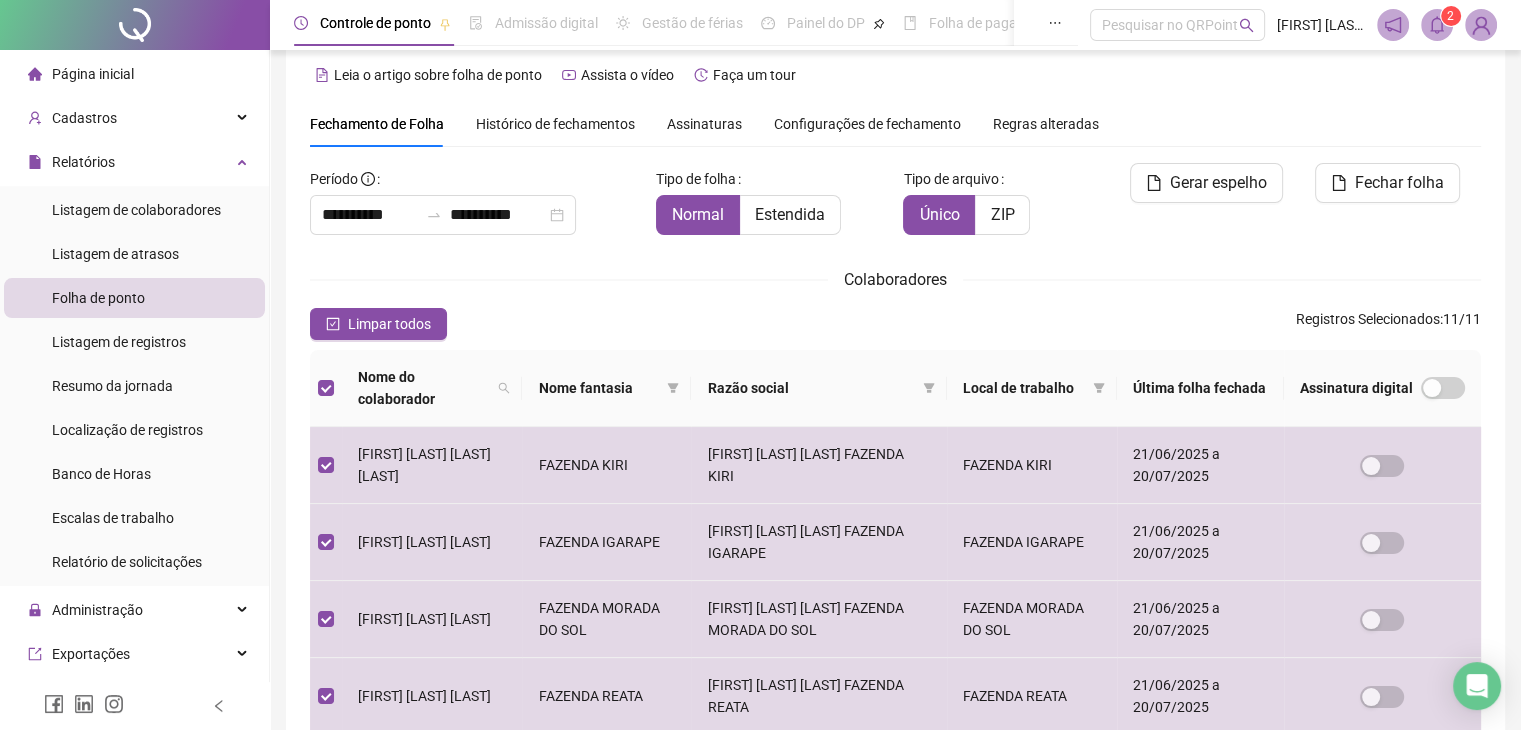 scroll, scrollTop: 0, scrollLeft: 0, axis: both 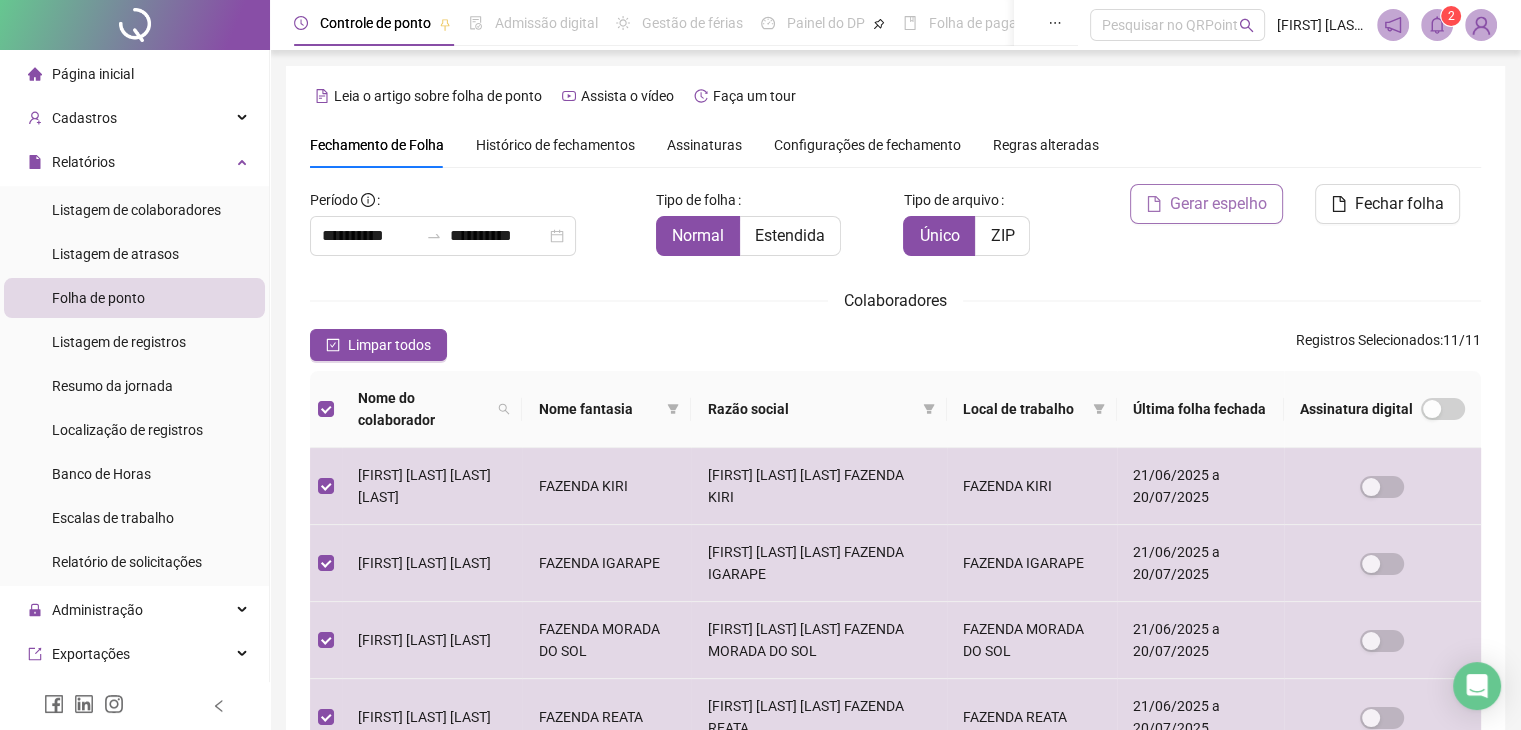 click on "Gerar espelho" at bounding box center (1218, 204) 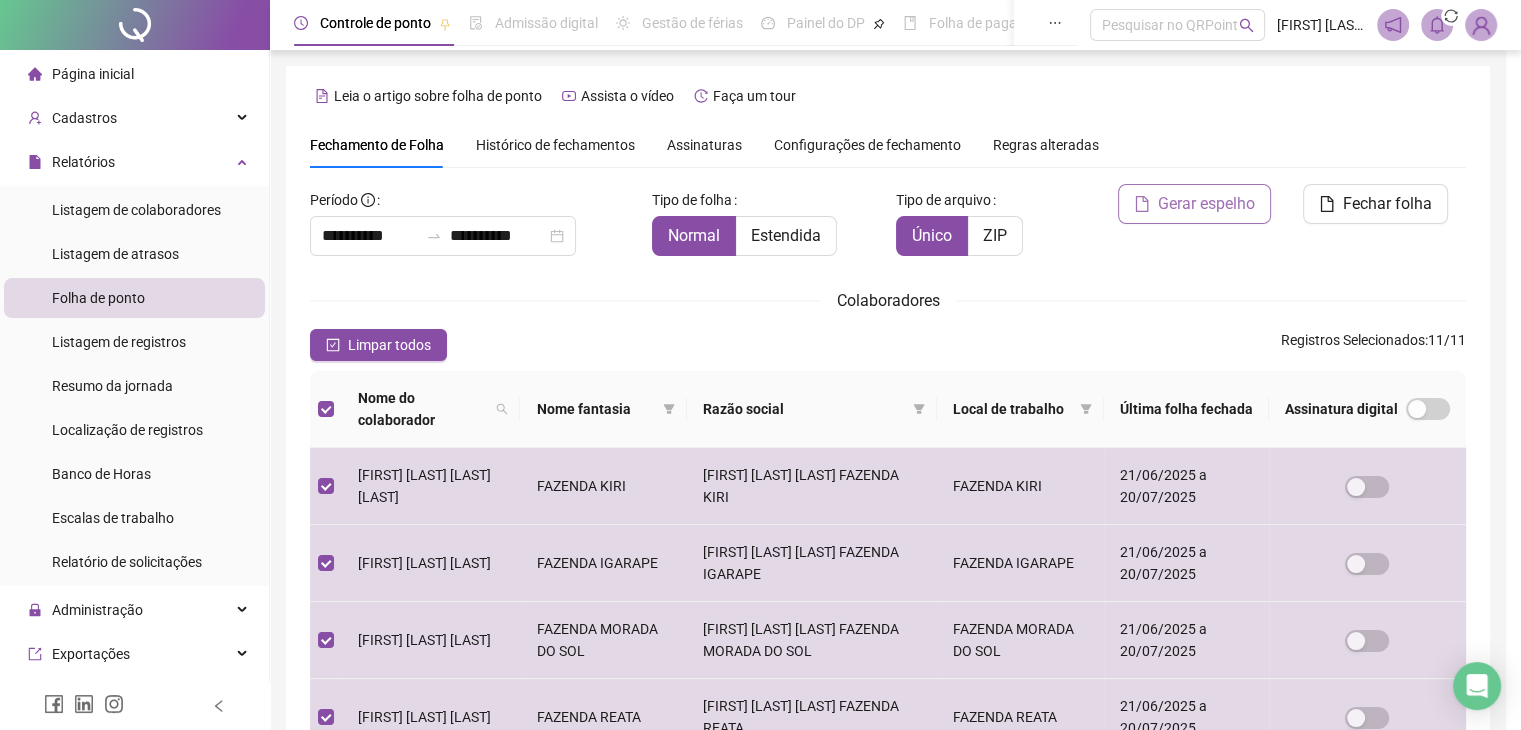 scroll, scrollTop: 44, scrollLeft: 0, axis: vertical 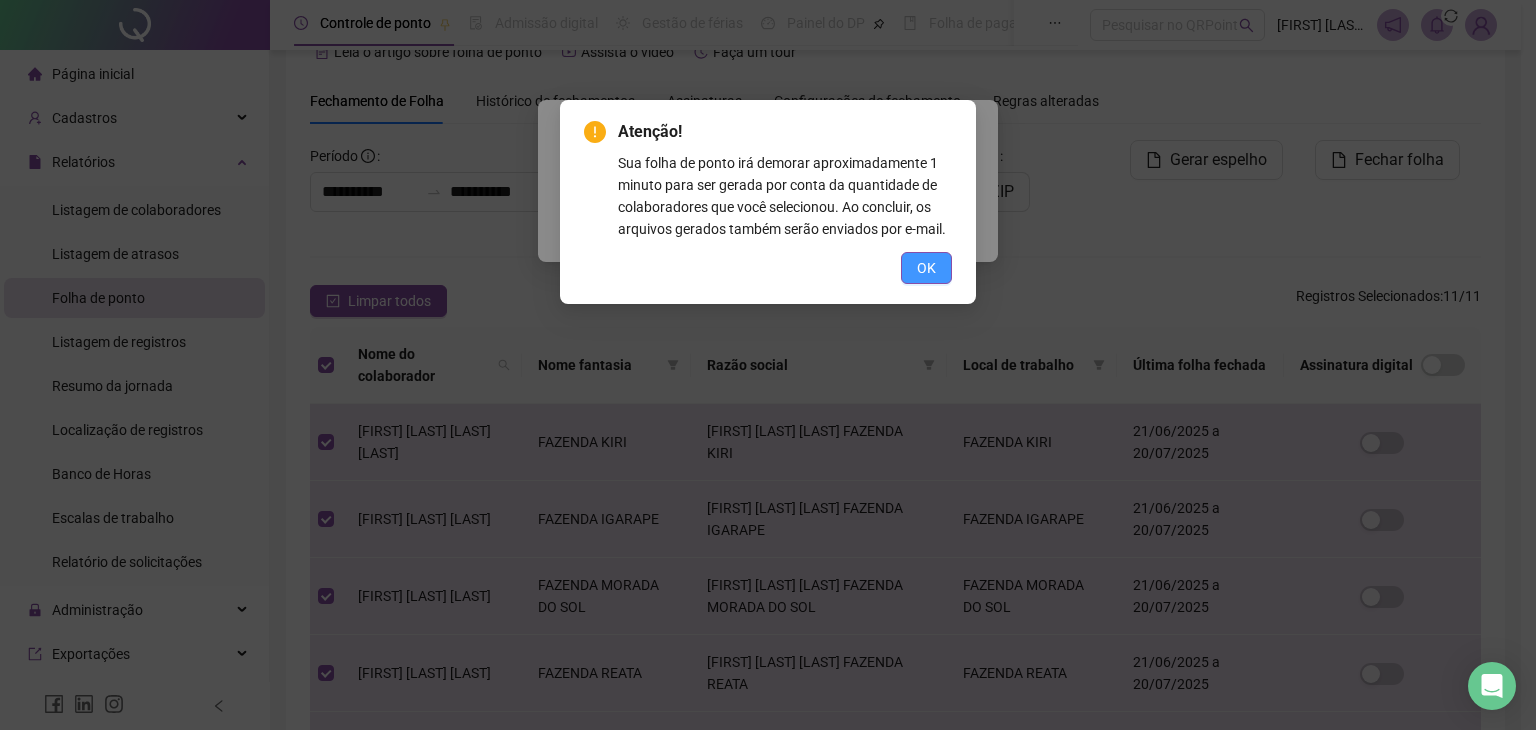 click on "OK" at bounding box center (926, 268) 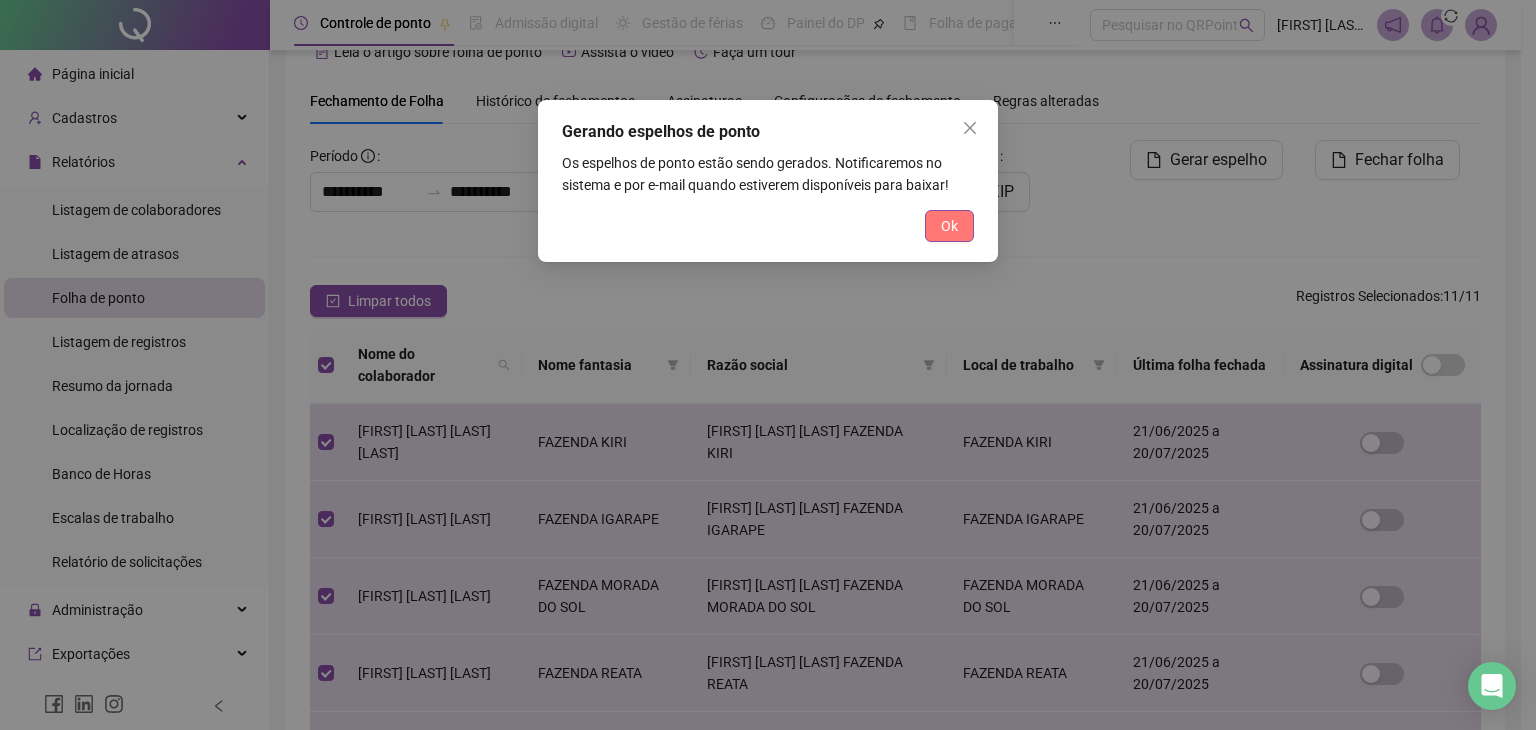 click on "Ok" at bounding box center (949, 226) 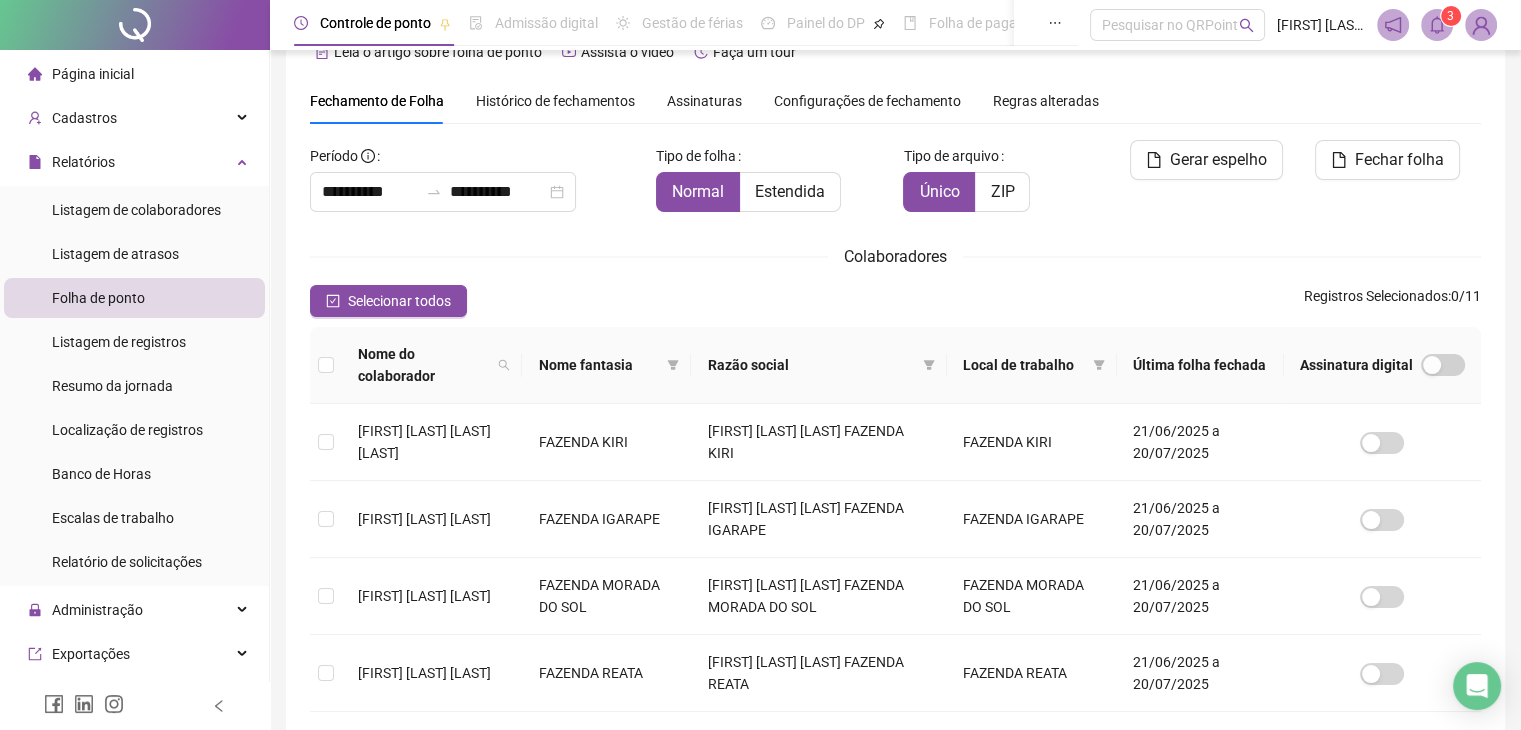 click 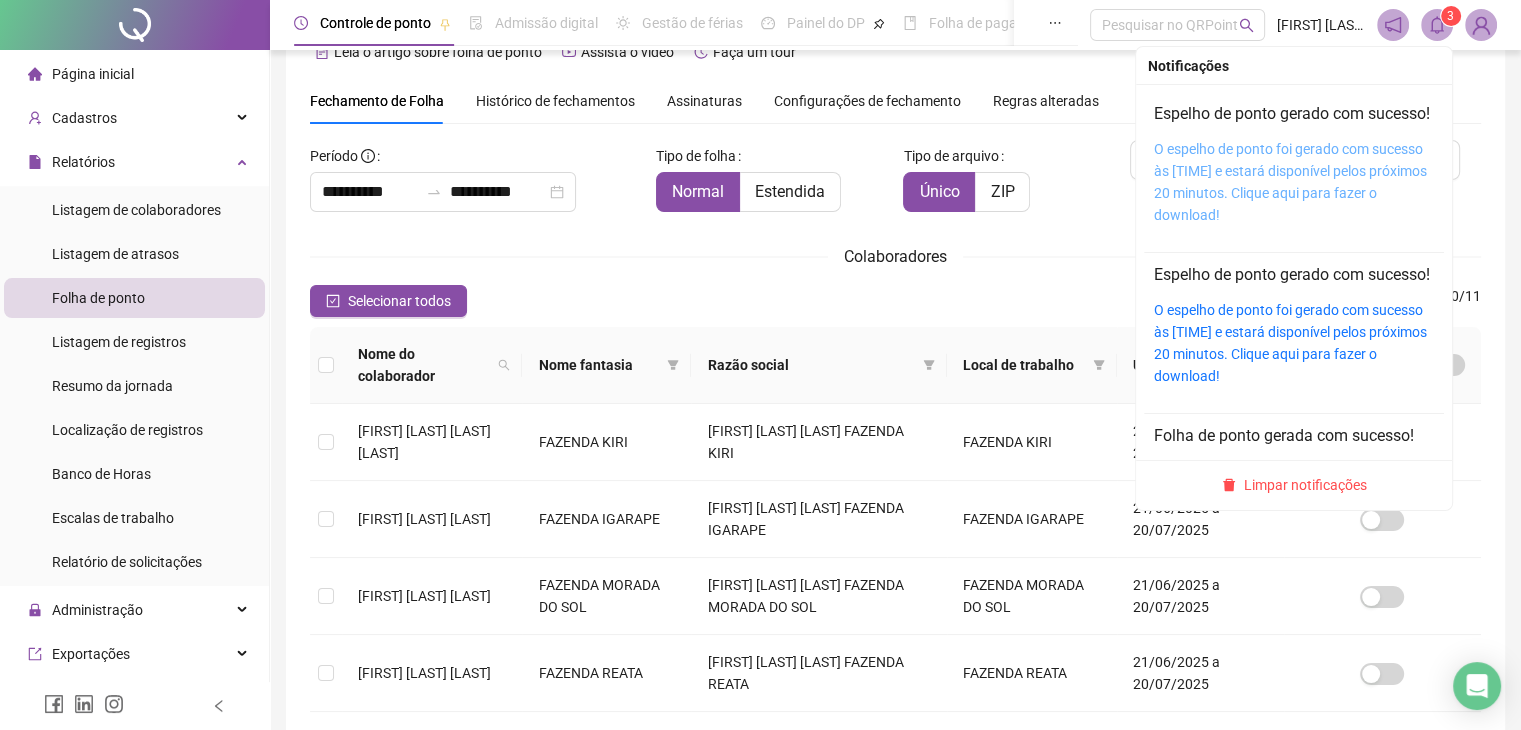 click on "O espelho de ponto foi gerado com sucesso às [TIME] e estará disponível pelos próximos 20 minutos.
Clique aqui para fazer o download!" at bounding box center (1290, 182) 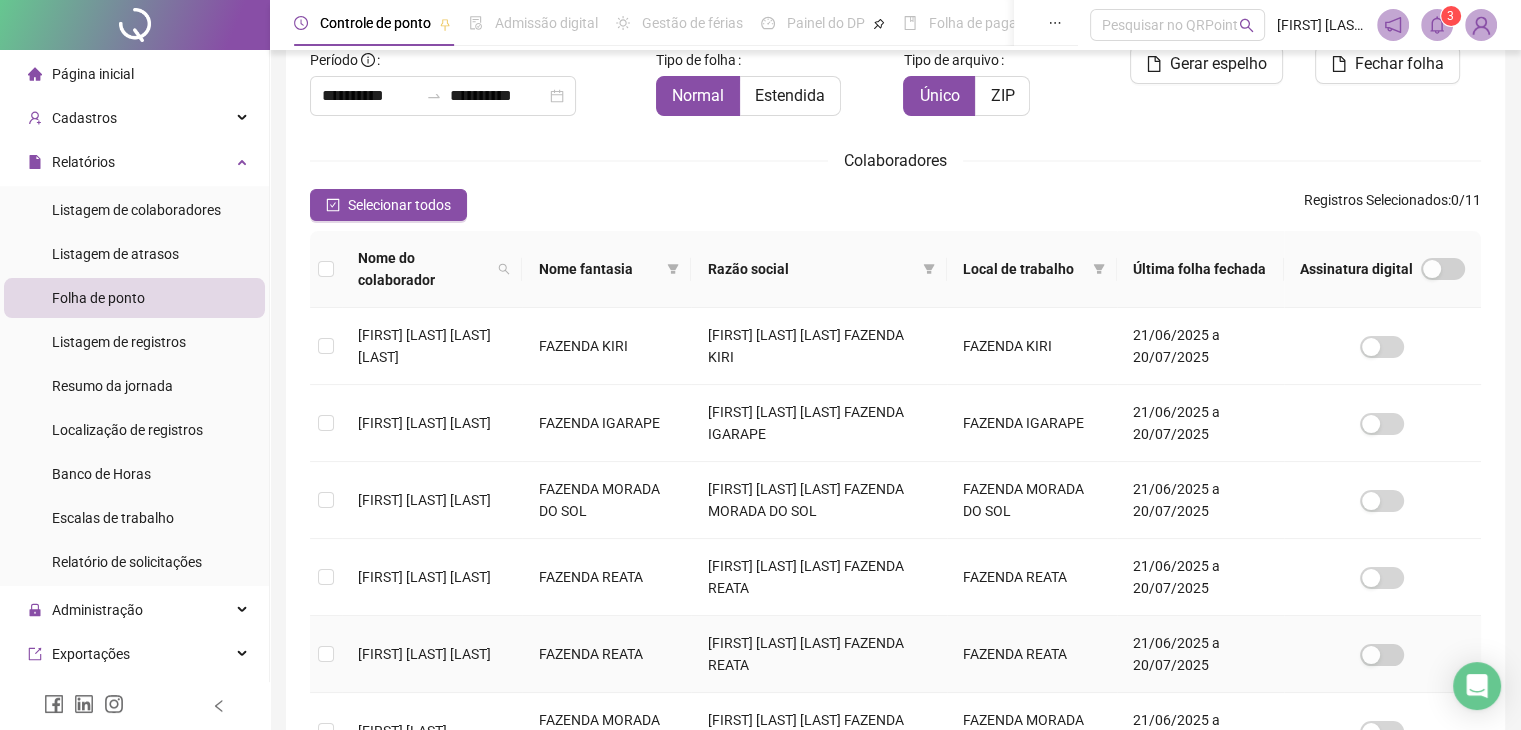 scroll, scrollTop: 660, scrollLeft: 0, axis: vertical 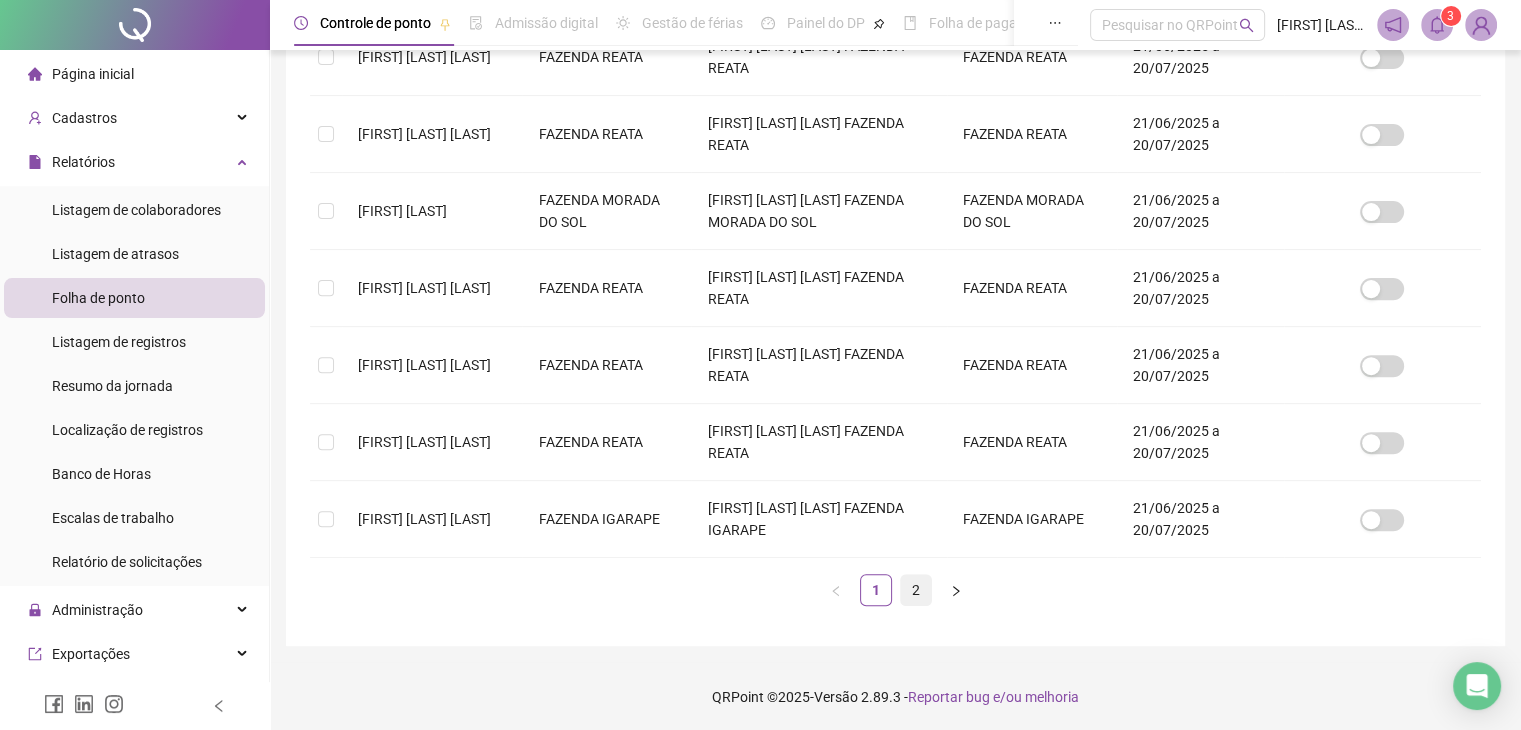 click on "2" at bounding box center (916, 590) 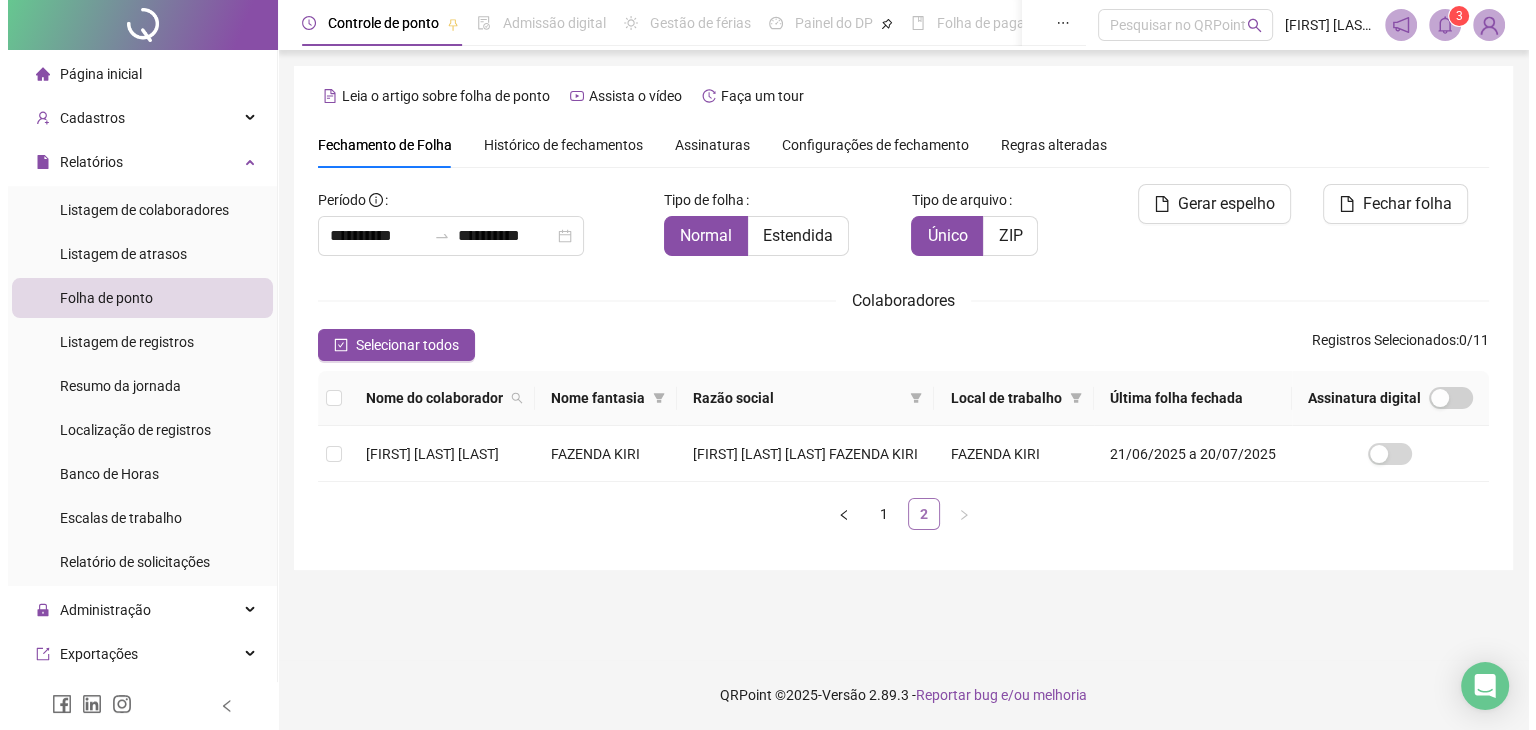 scroll, scrollTop: 0, scrollLeft: 0, axis: both 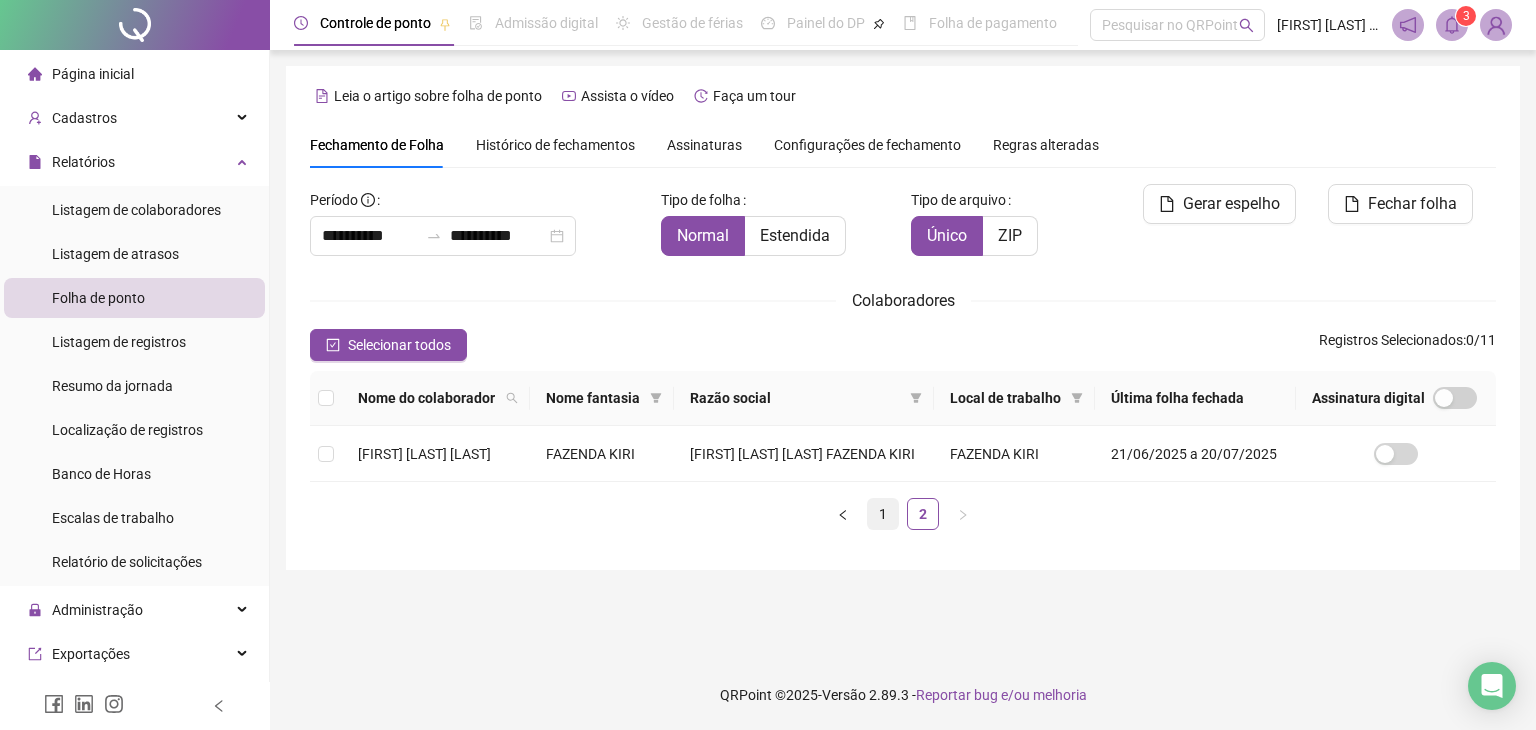 click on "1" at bounding box center [883, 514] 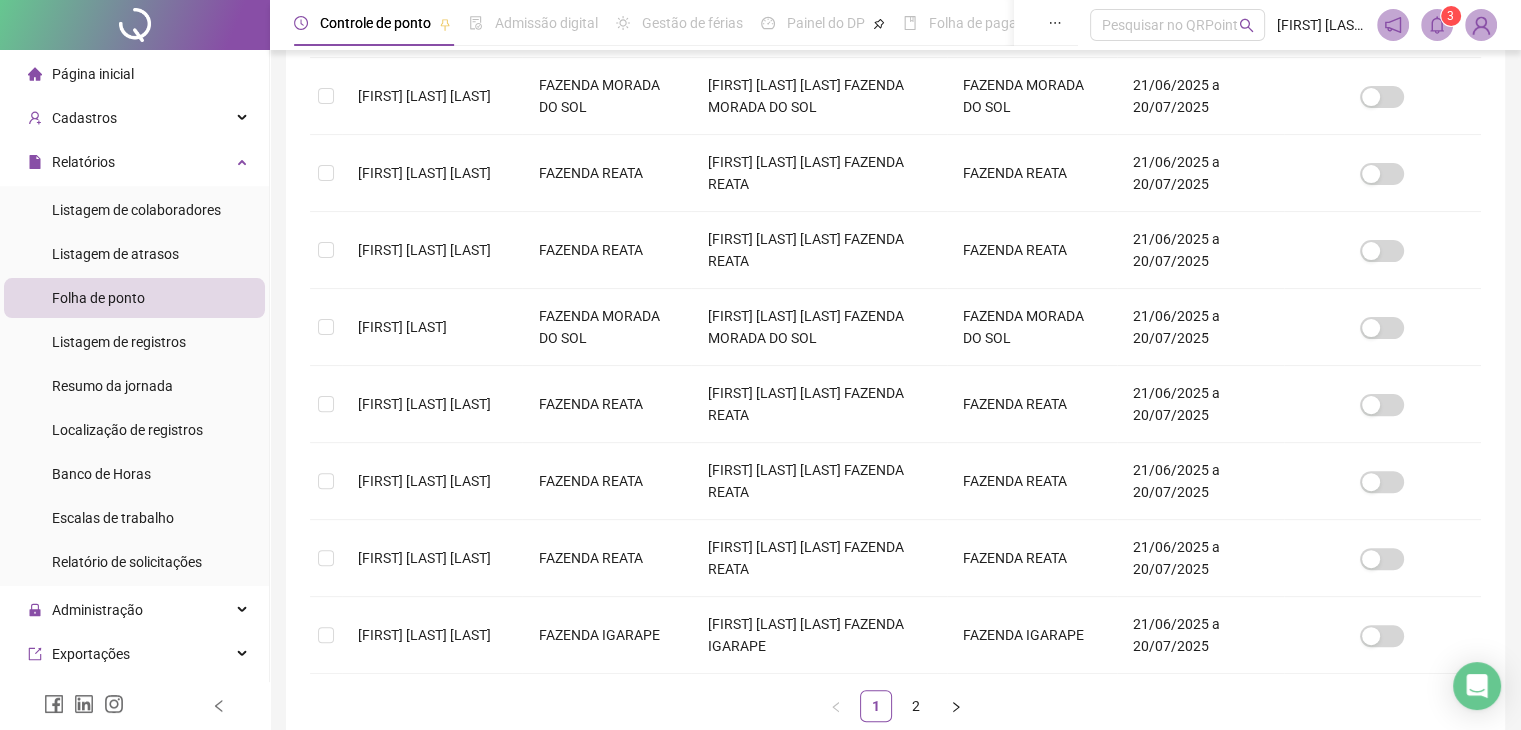scroll, scrollTop: 660, scrollLeft: 0, axis: vertical 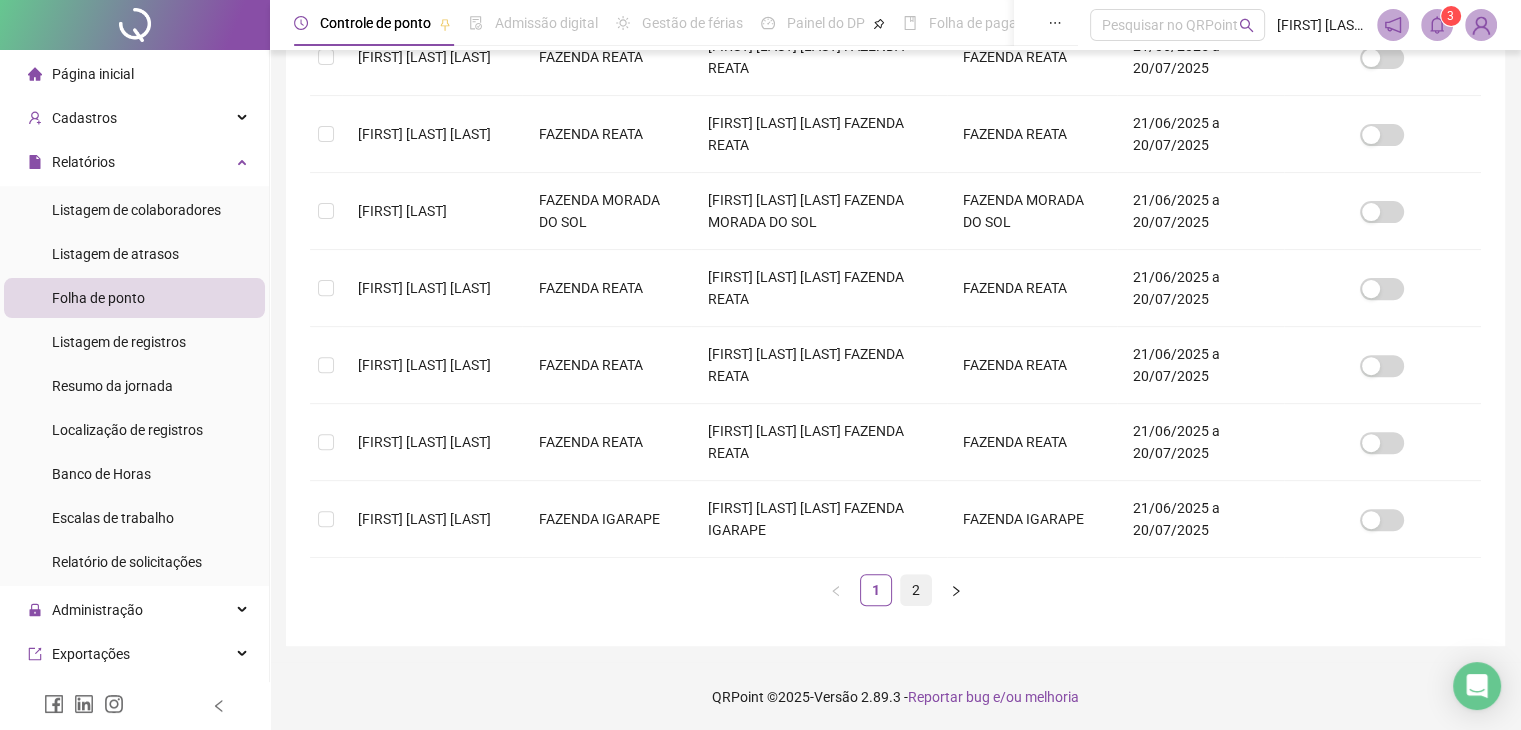 click on "2" at bounding box center [916, 590] 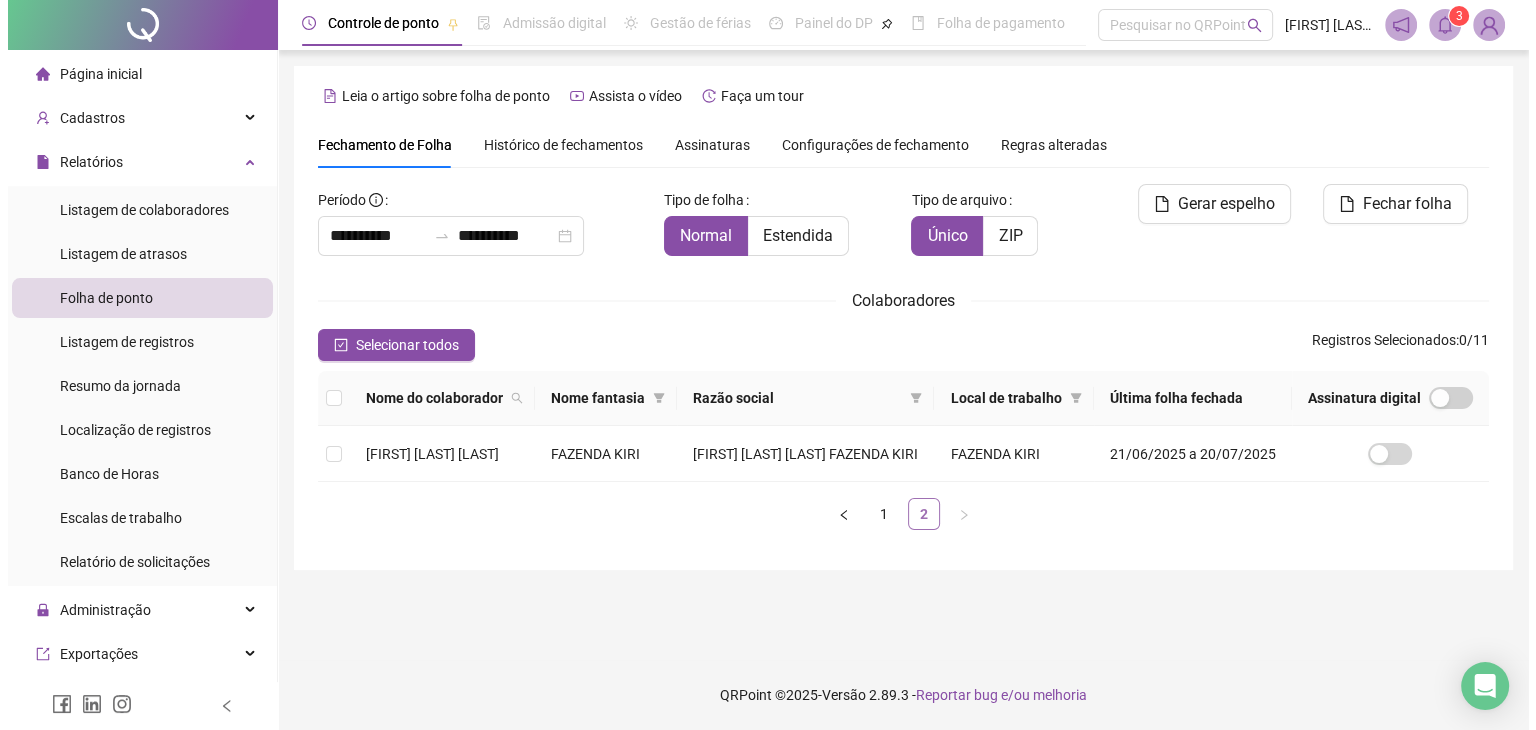 scroll, scrollTop: 0, scrollLeft: 0, axis: both 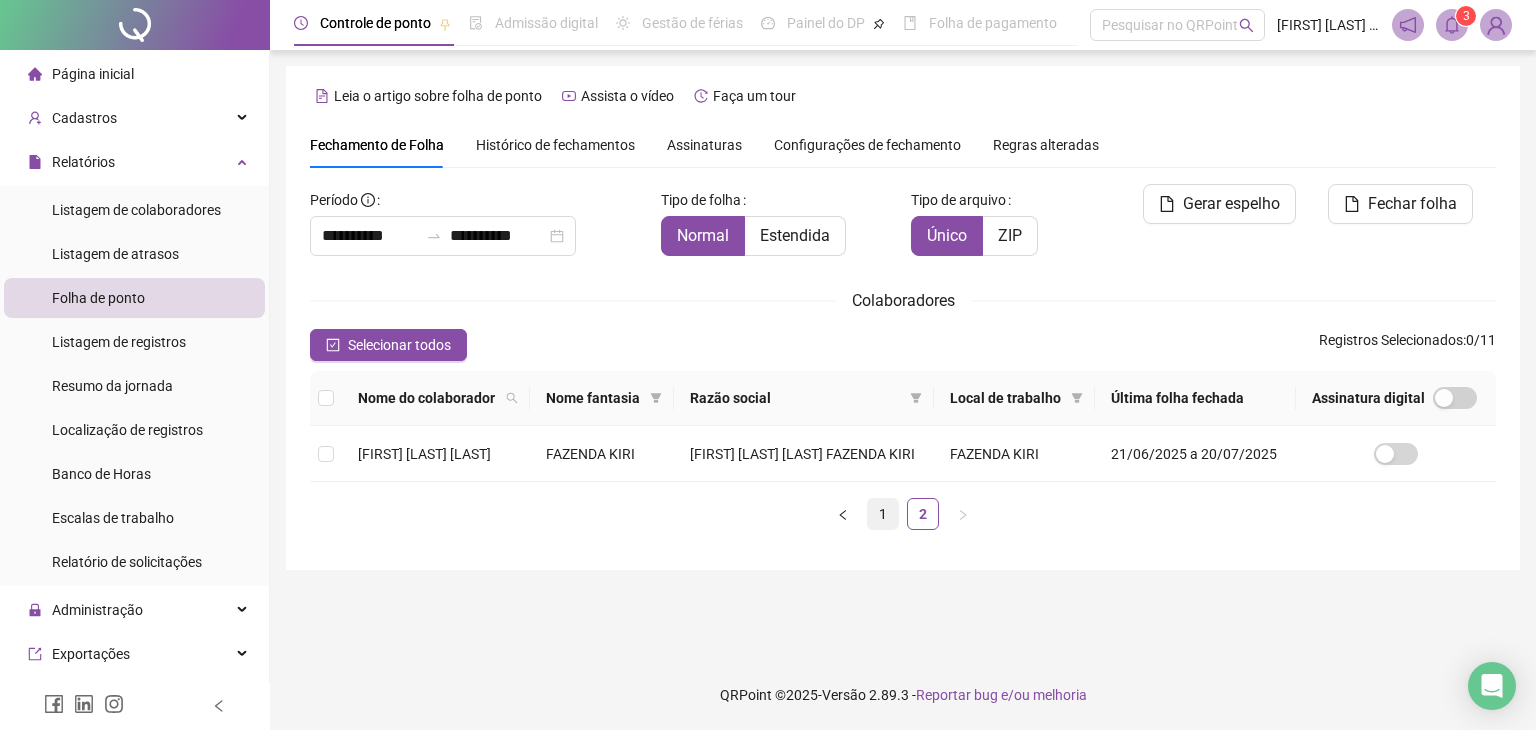 click on "1" at bounding box center [883, 514] 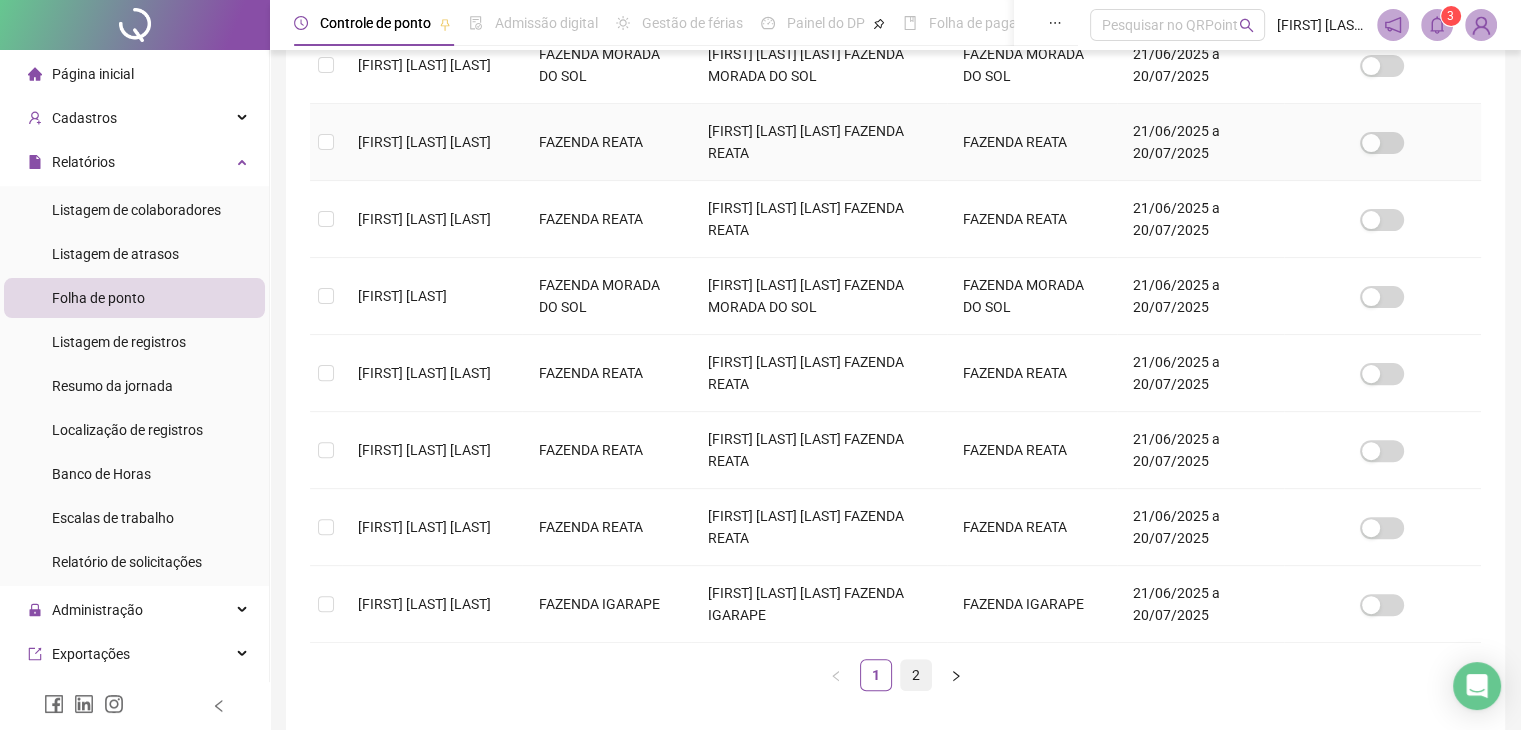 scroll, scrollTop: 644, scrollLeft: 0, axis: vertical 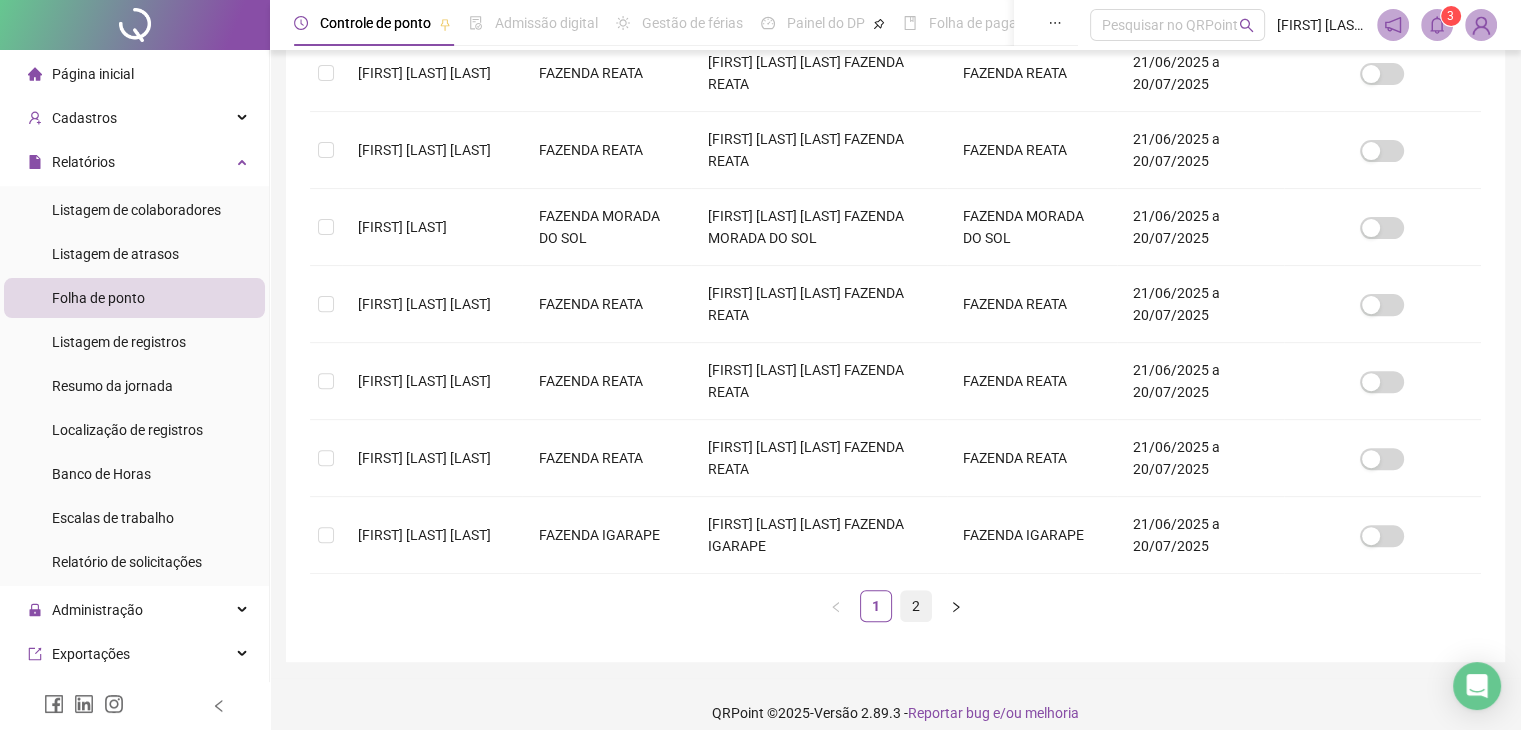 click on "2" at bounding box center [916, 606] 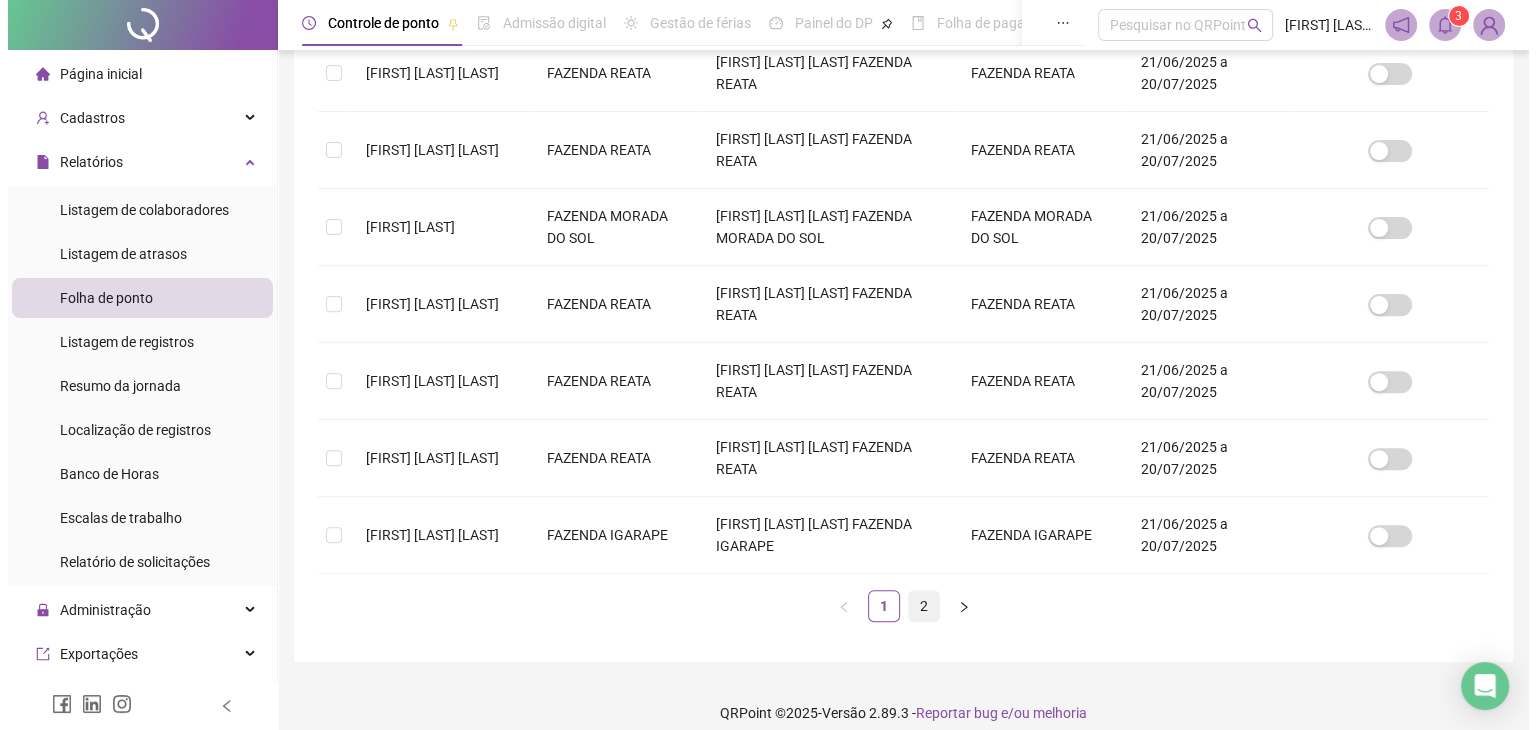 scroll, scrollTop: 0, scrollLeft: 0, axis: both 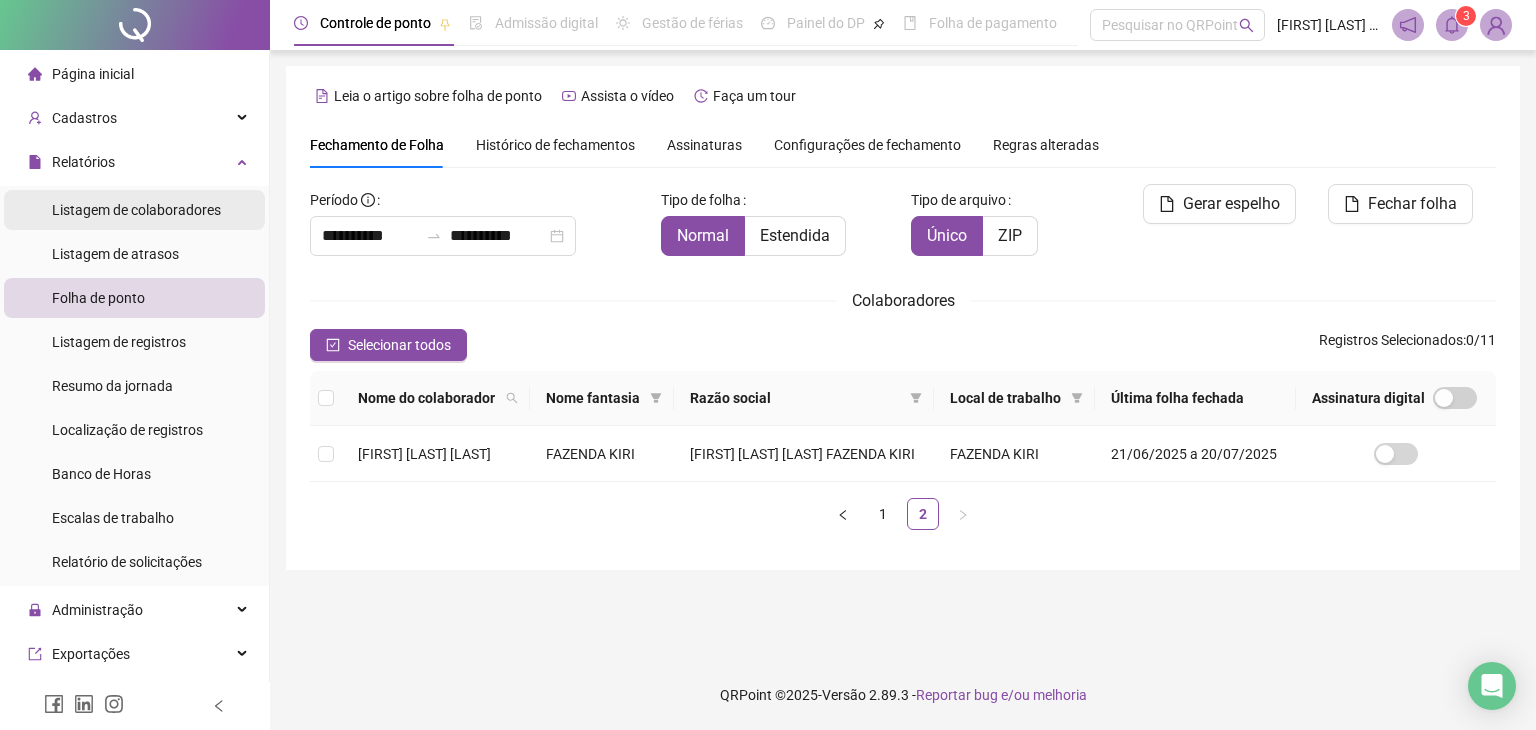 click on "Listagem de colaboradores" at bounding box center (136, 210) 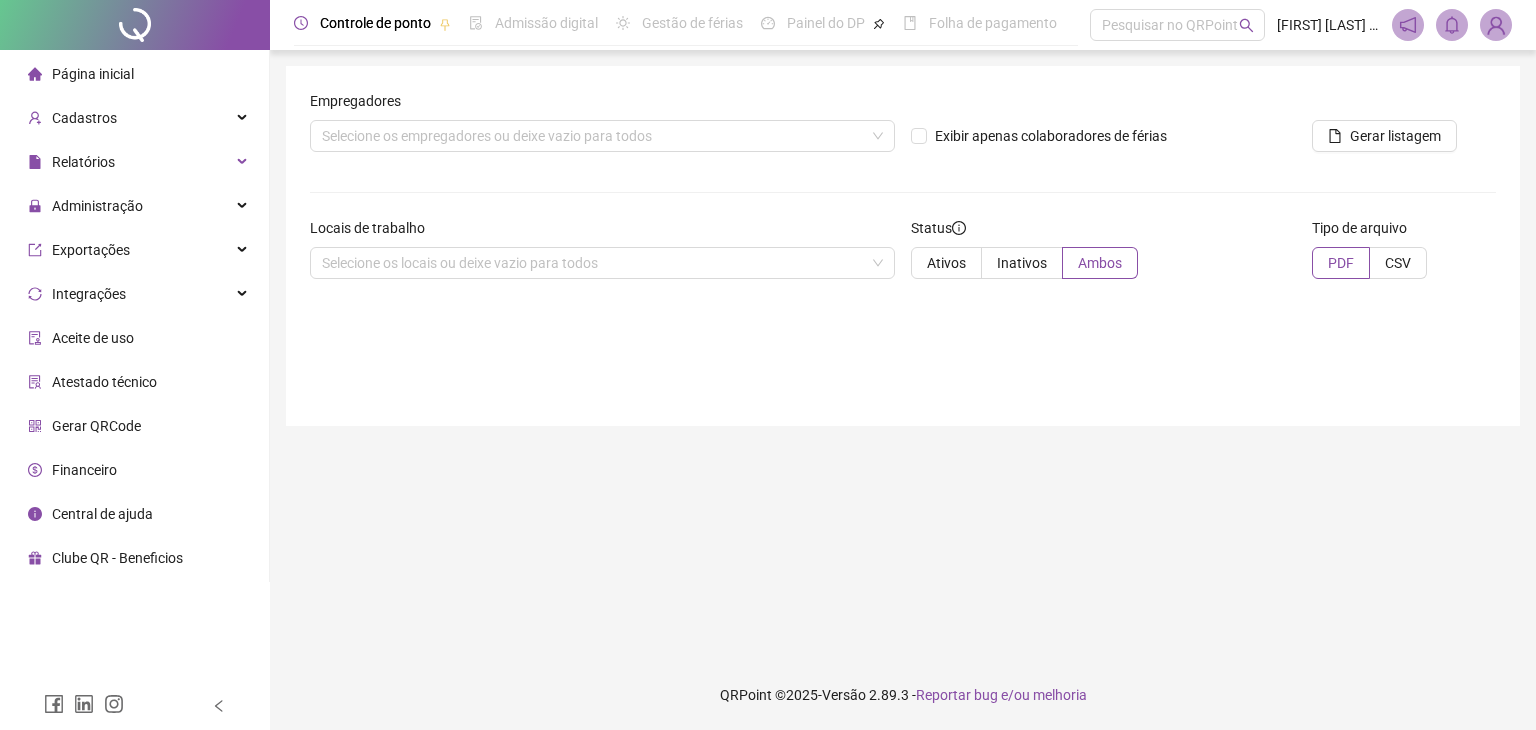 scroll, scrollTop: 0, scrollLeft: 0, axis: both 